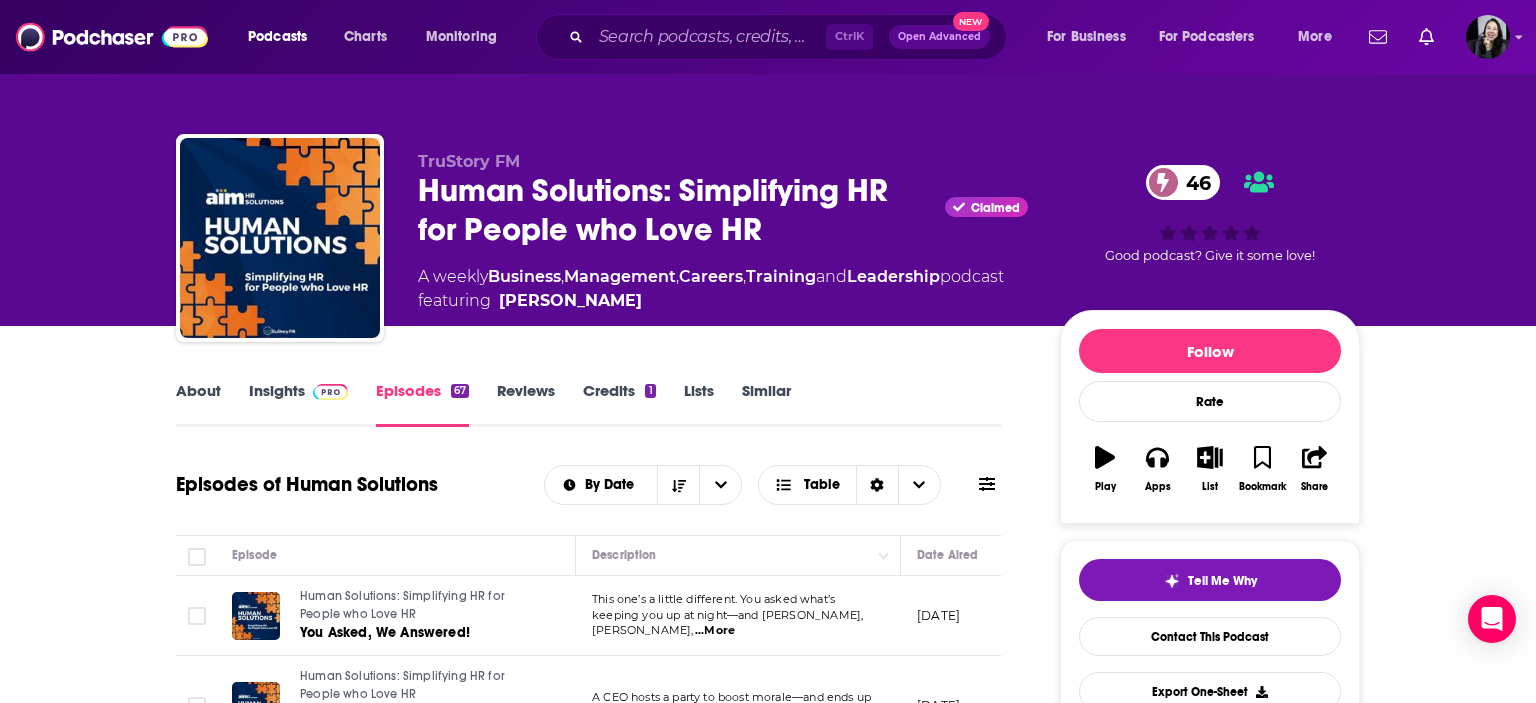 scroll, scrollTop: 180, scrollLeft: 0, axis: vertical 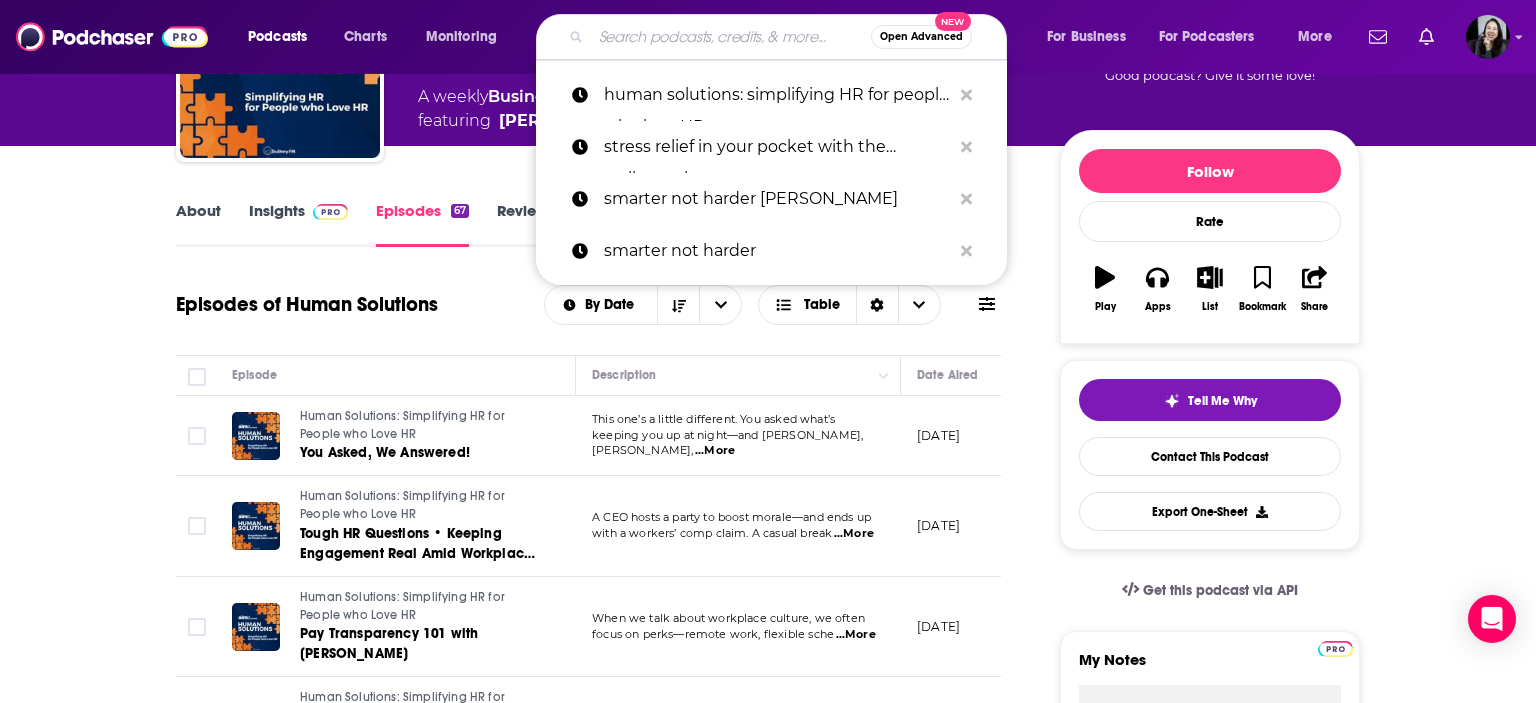 click at bounding box center (731, 37) 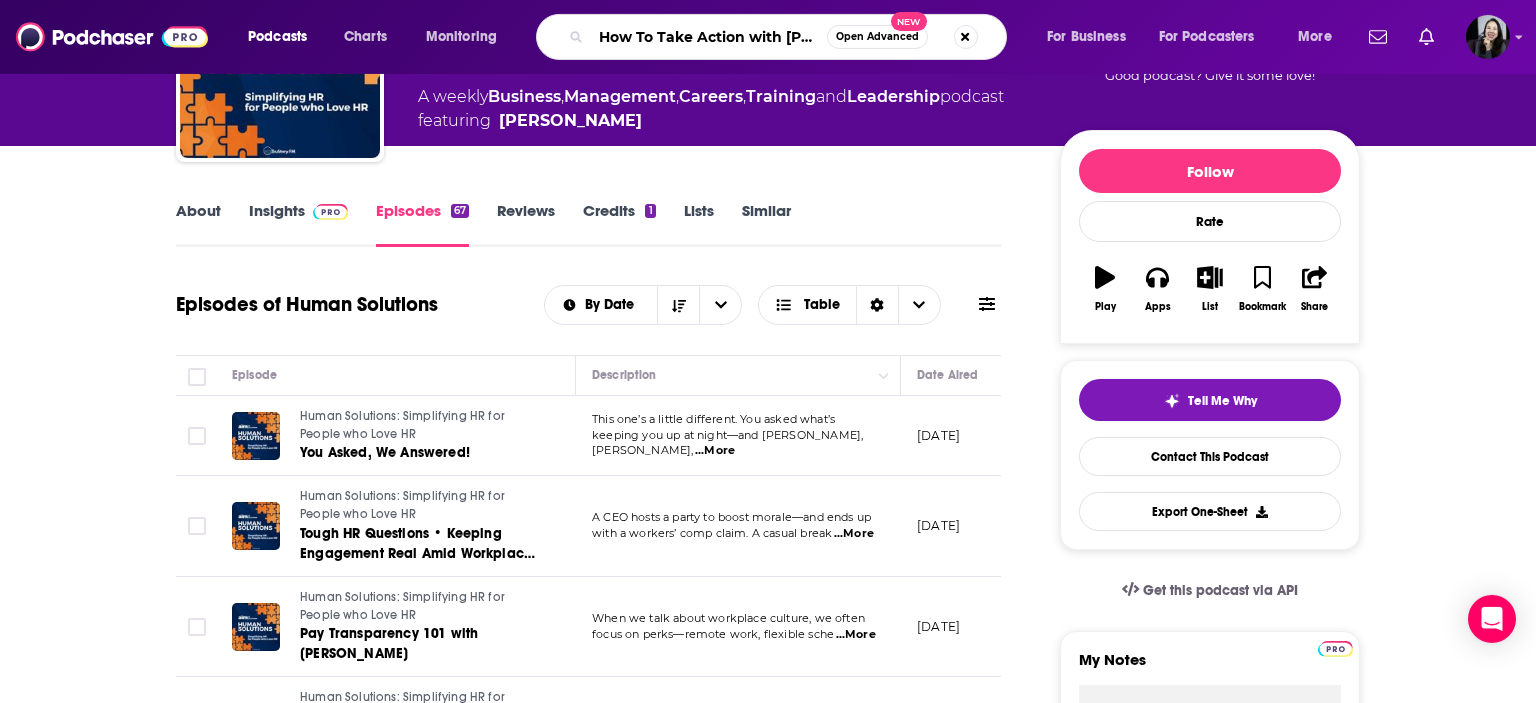 scroll, scrollTop: 0, scrollLeft: 97, axis: horizontal 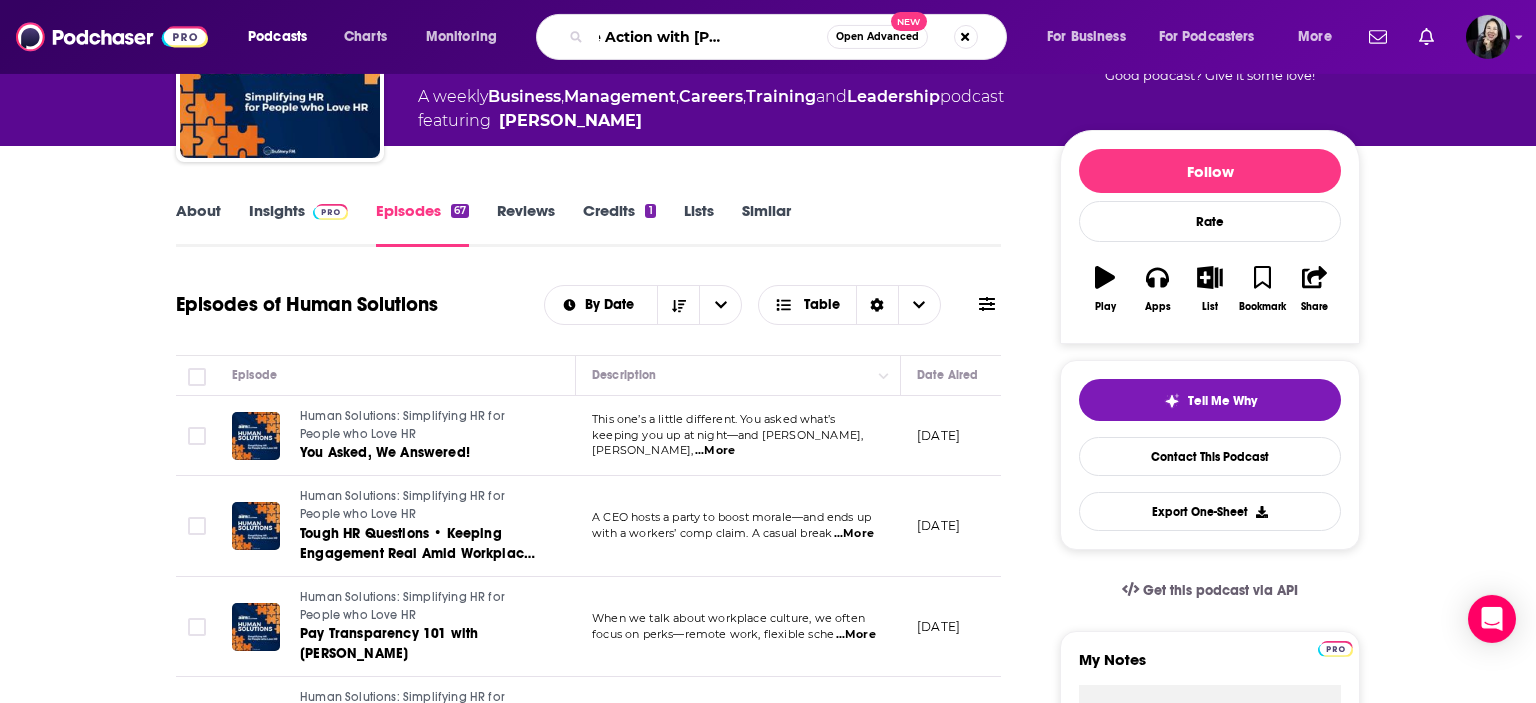 type on "How To Take Action with [PERSON_NAME]" 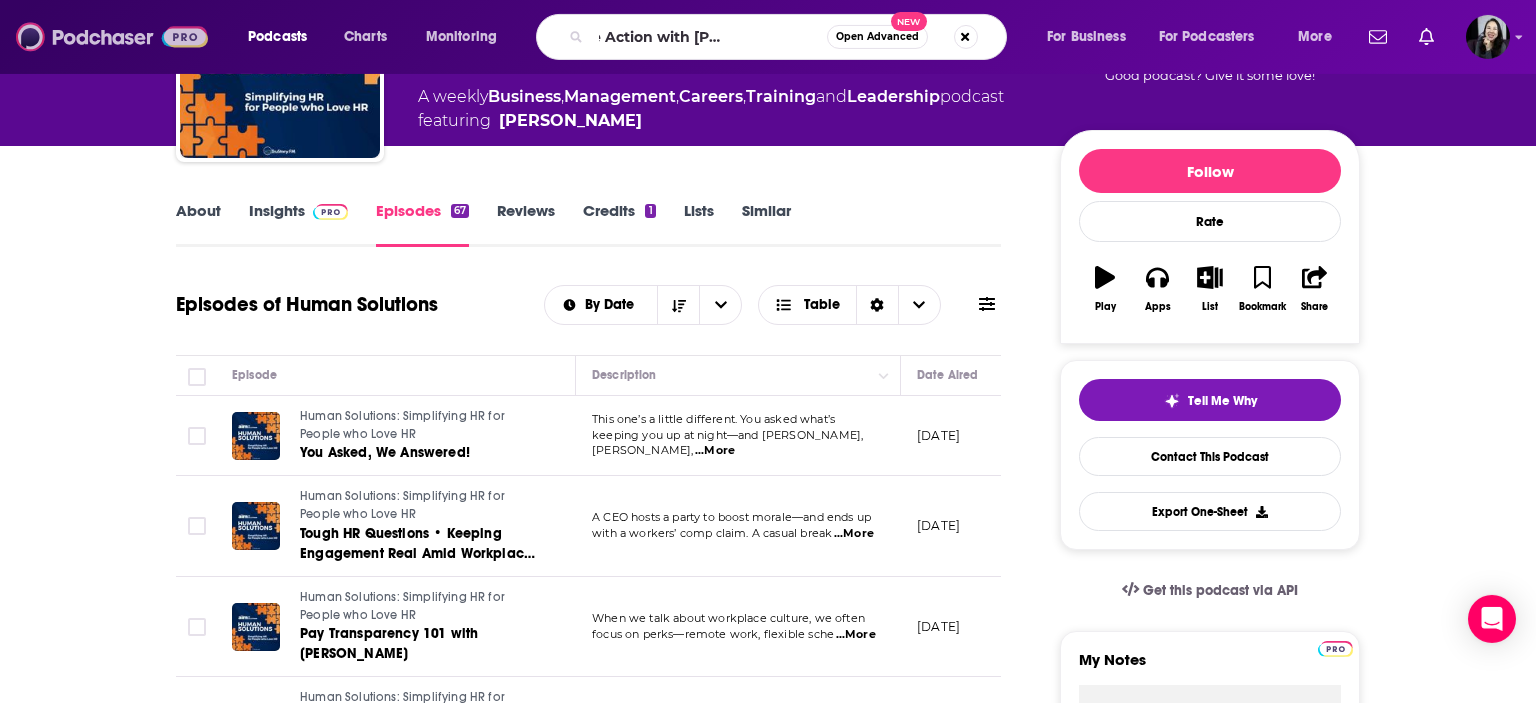 click at bounding box center (112, 37) 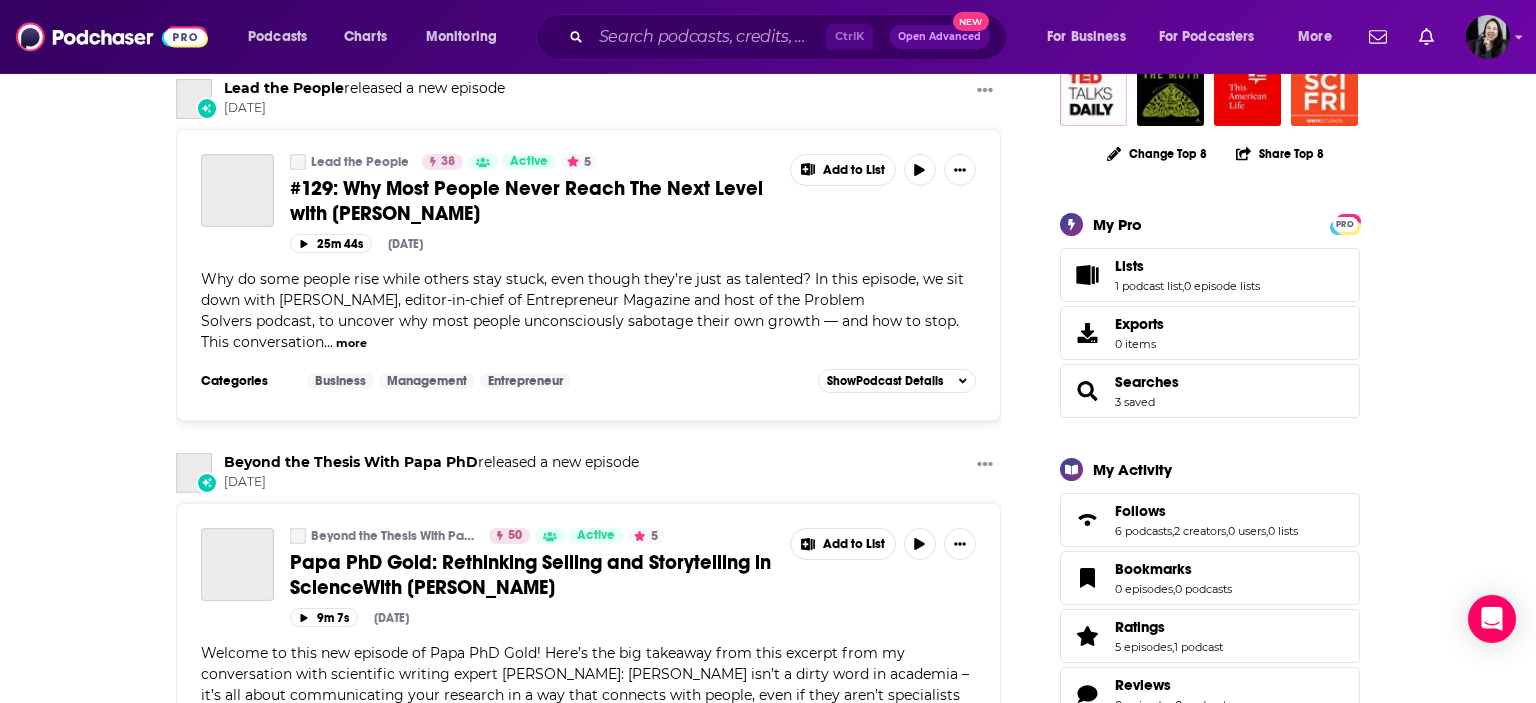 scroll, scrollTop: 0, scrollLeft: 0, axis: both 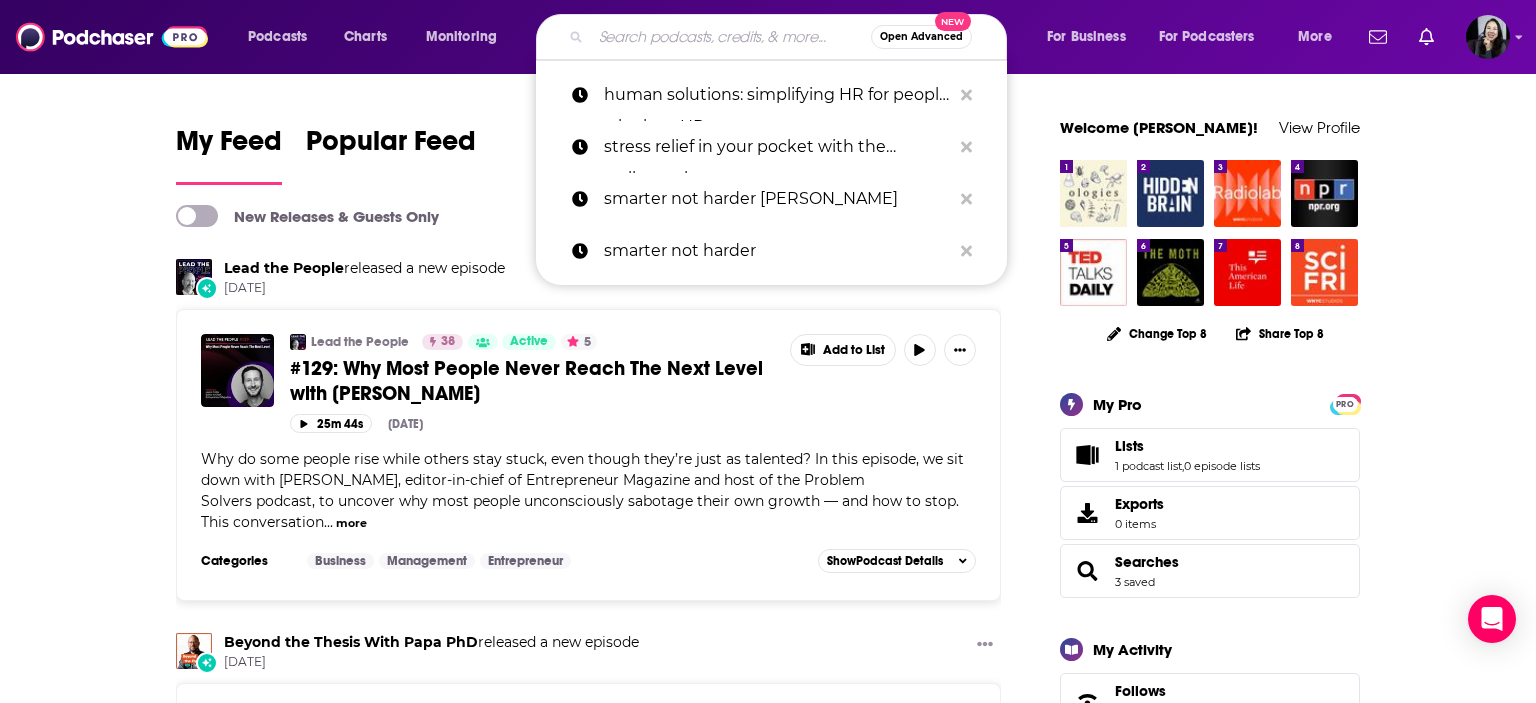 click at bounding box center (731, 37) 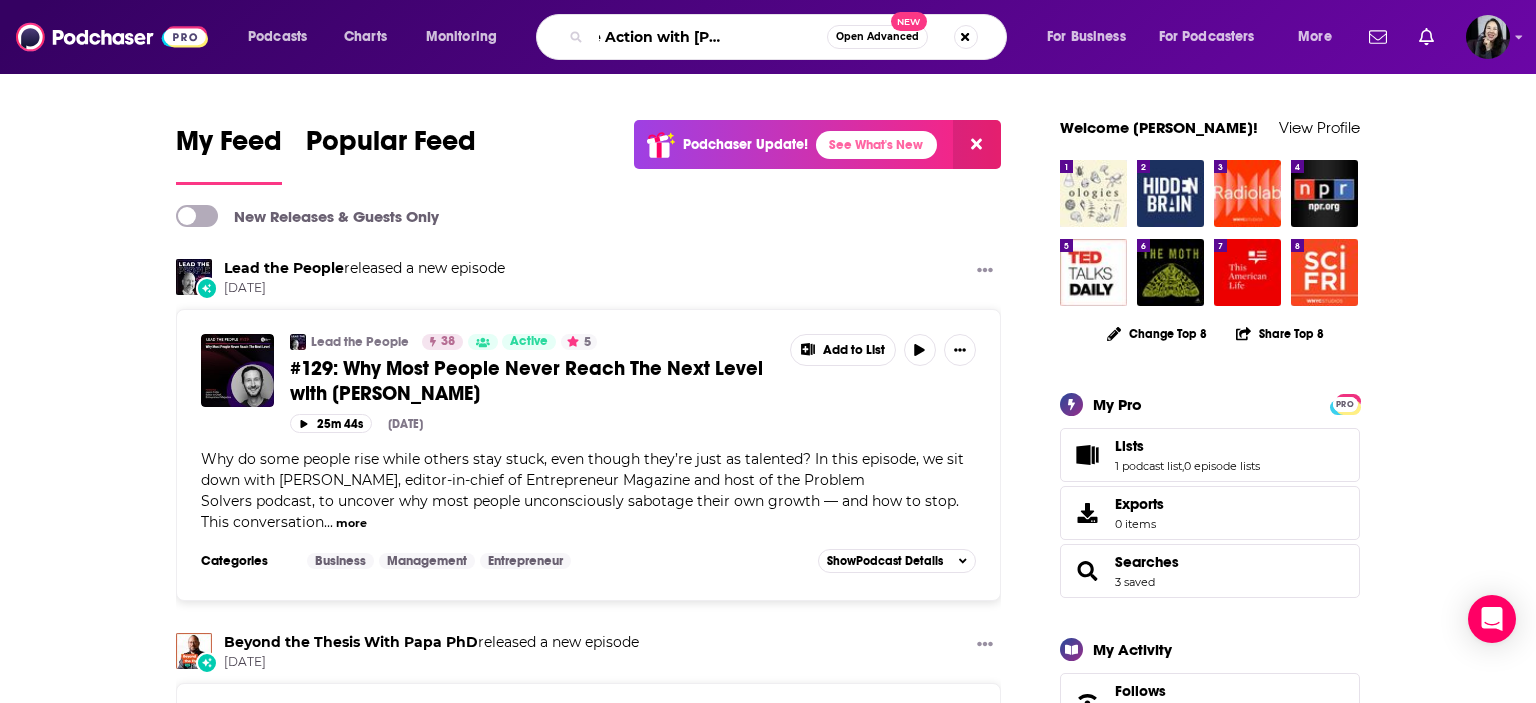 type on "How To Take Action with [PERSON_NAME]" 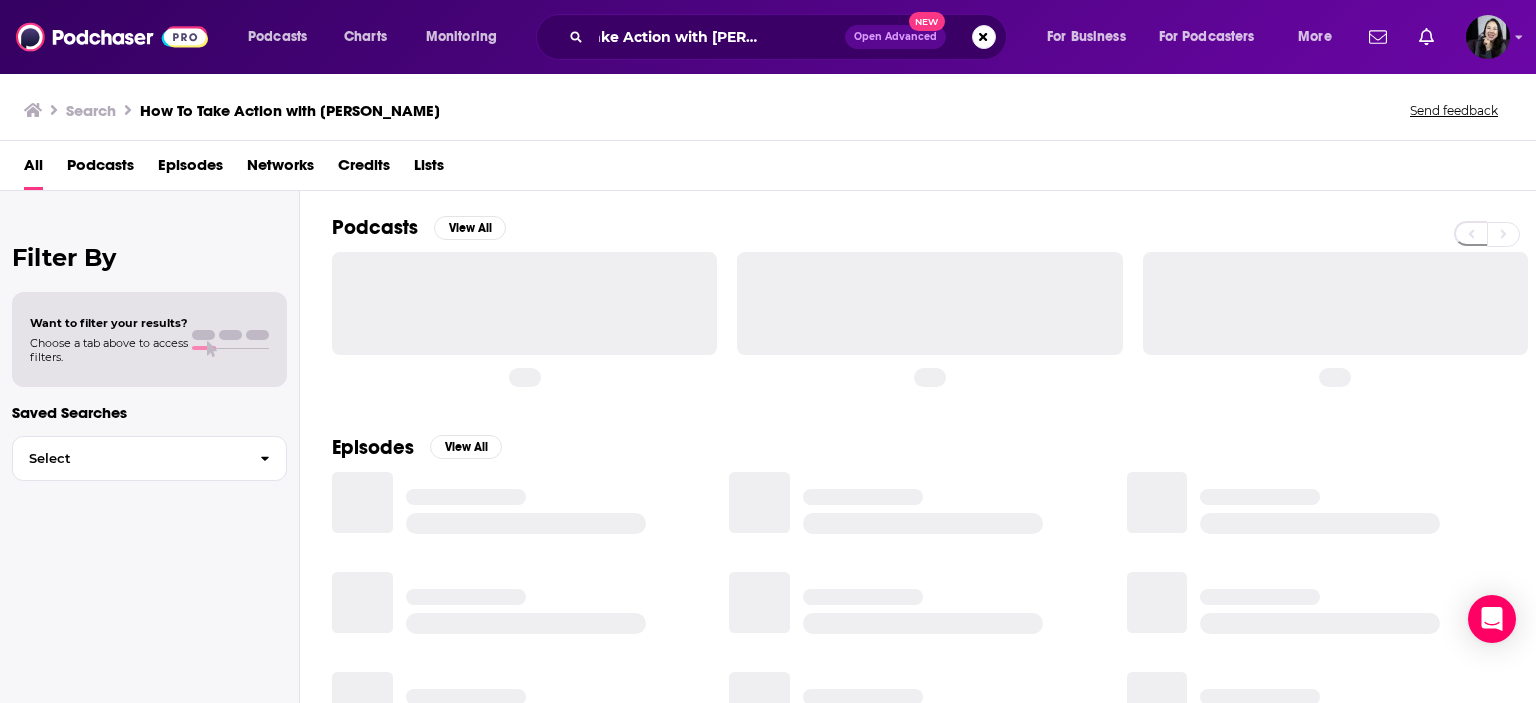 scroll, scrollTop: 0, scrollLeft: 78, axis: horizontal 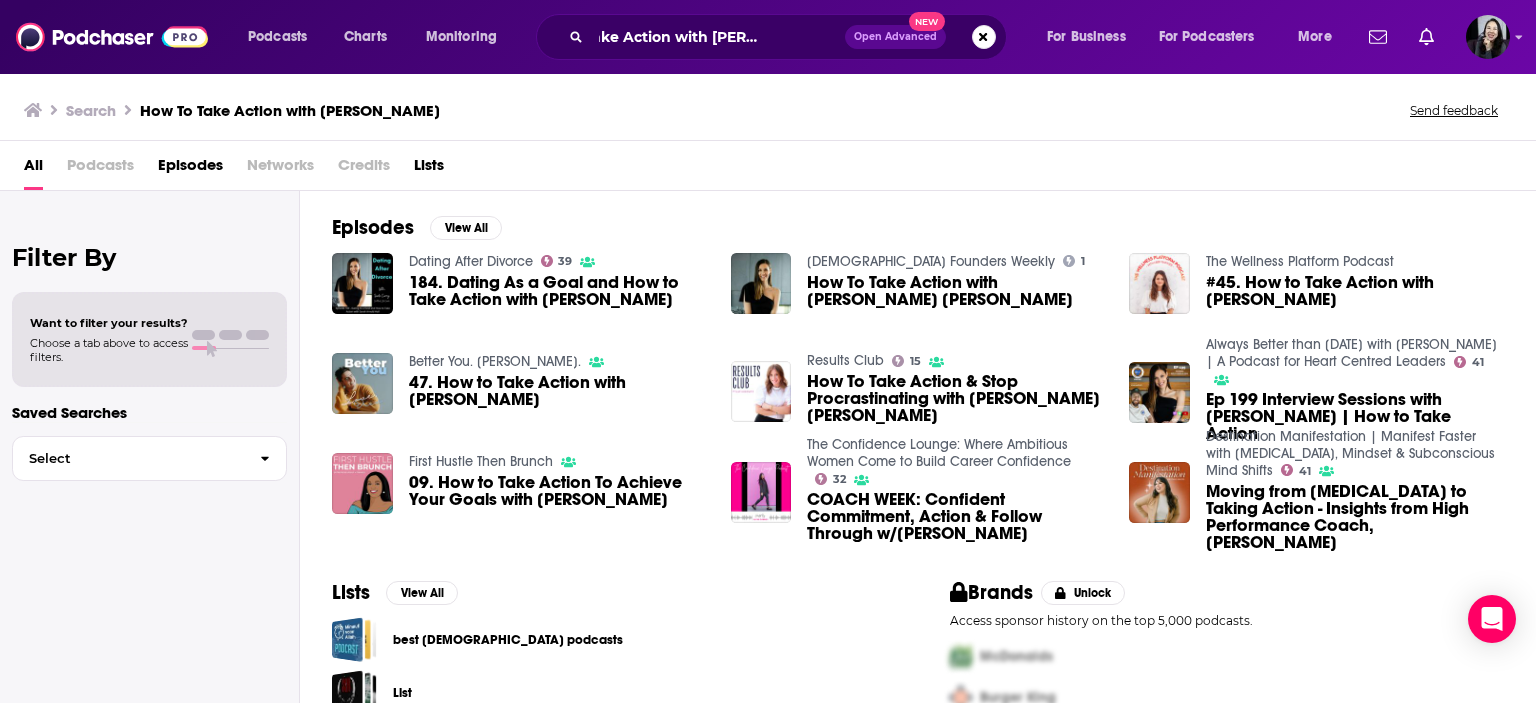 click on "Podcasts" at bounding box center (100, 169) 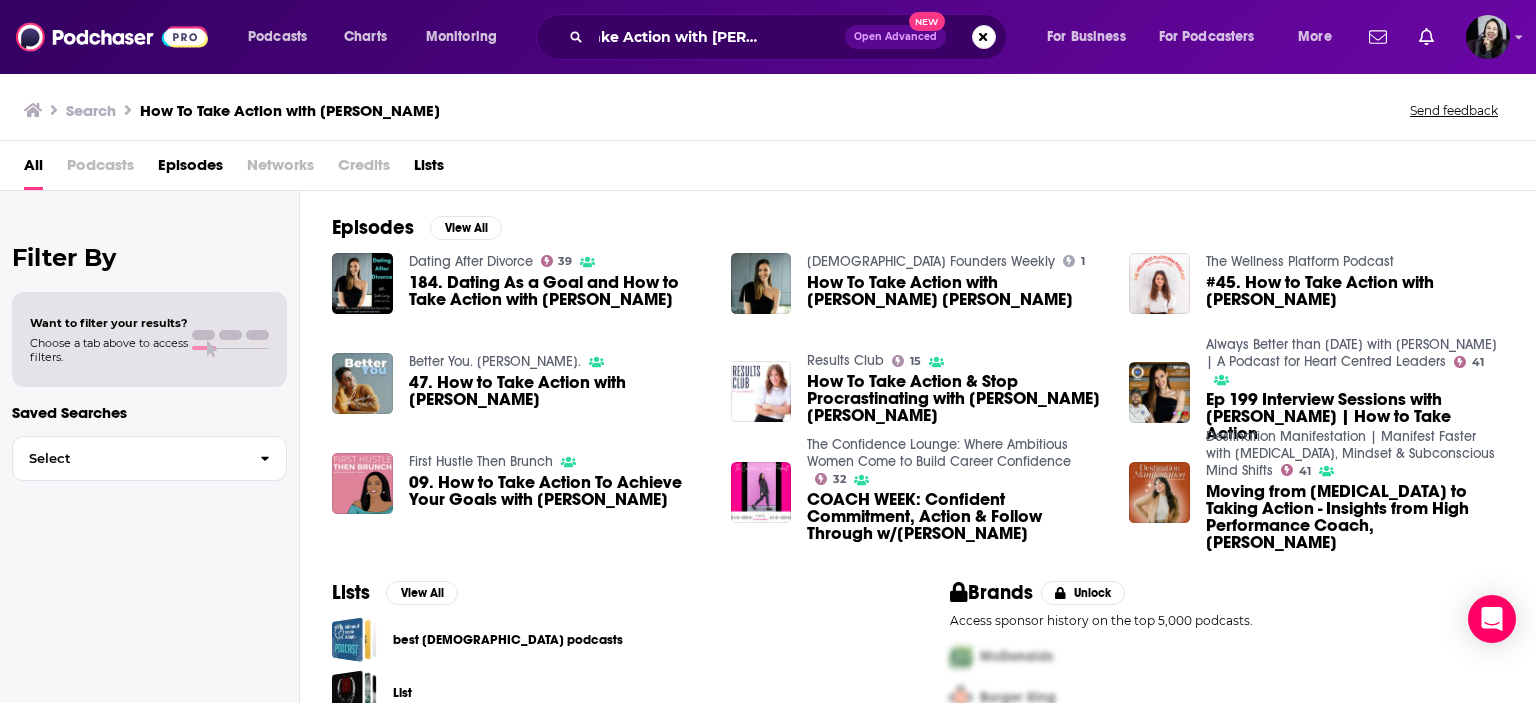 click on "Podcasts" at bounding box center [100, 169] 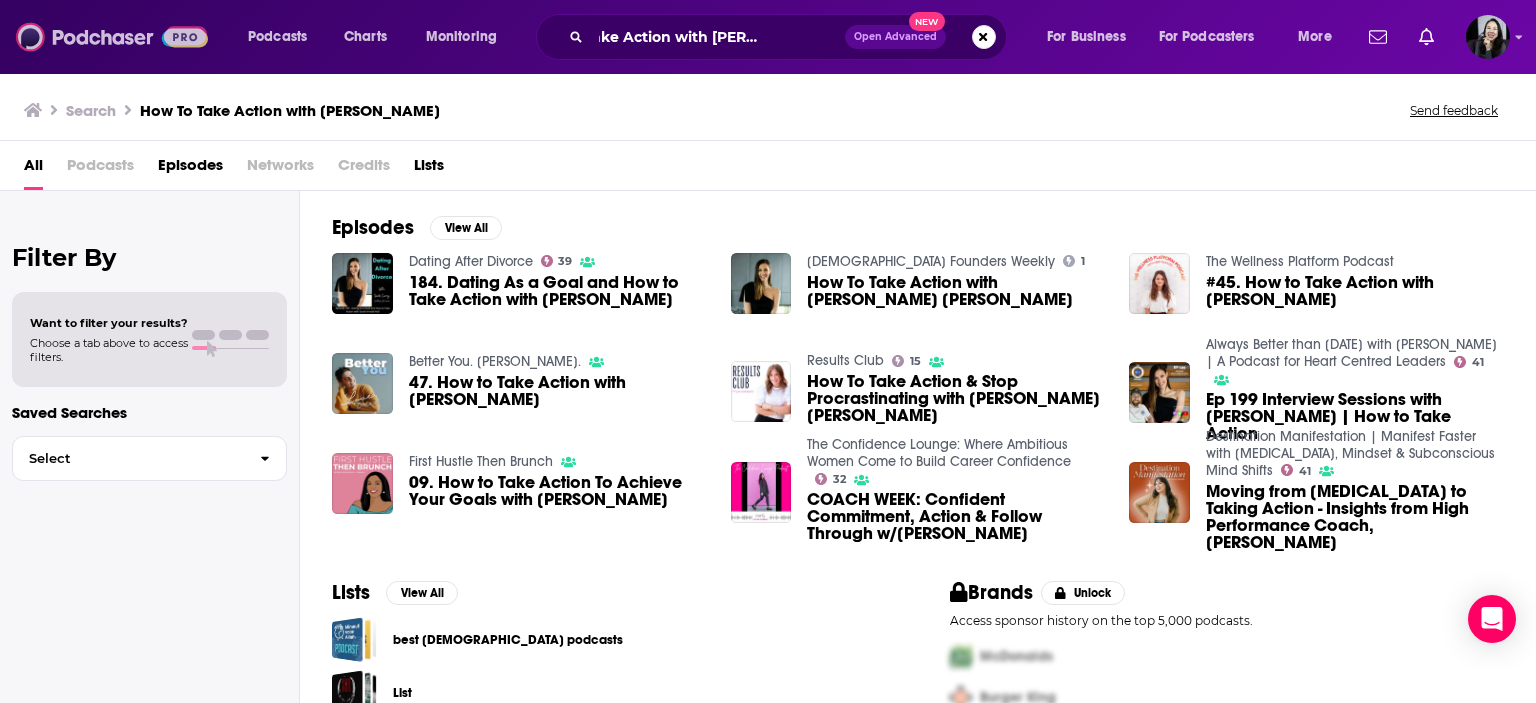click at bounding box center (112, 37) 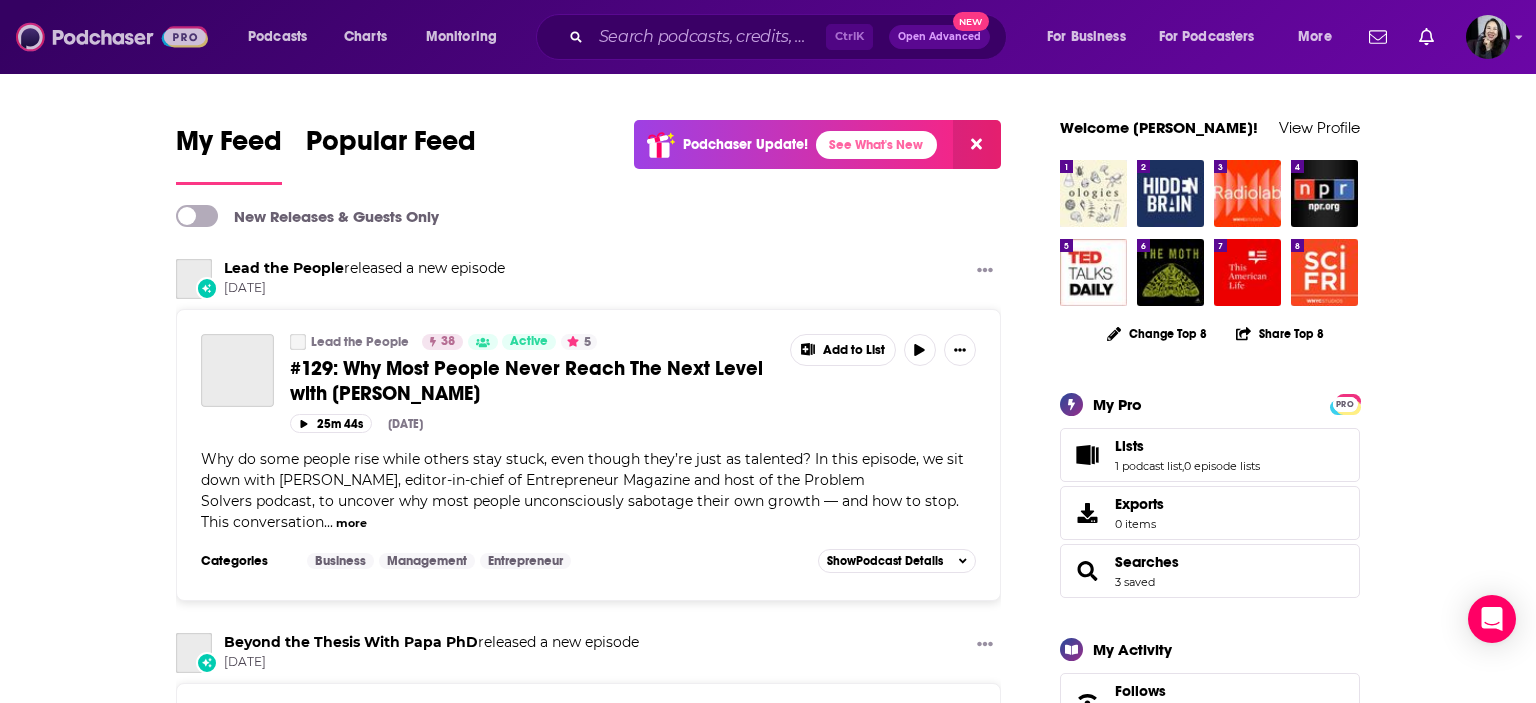 scroll, scrollTop: 0, scrollLeft: 0, axis: both 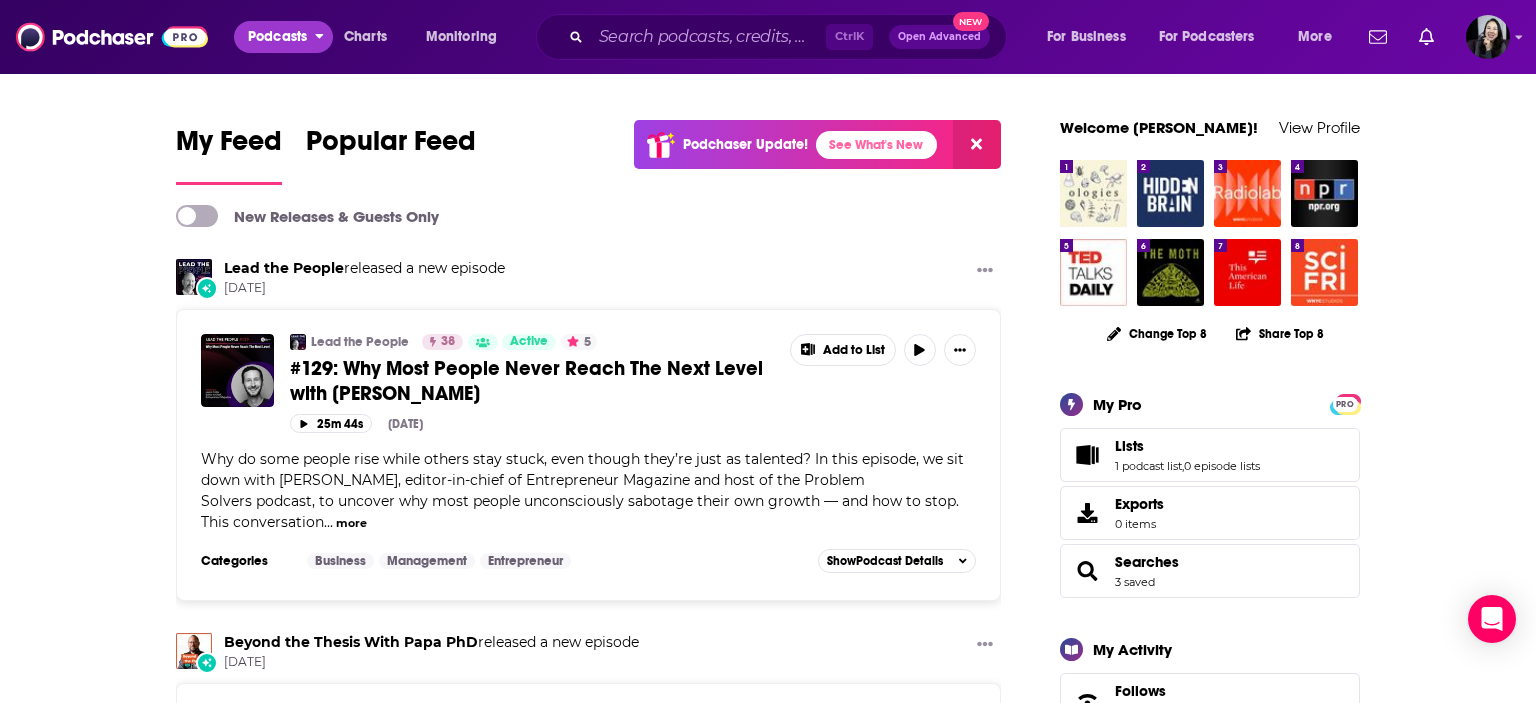 click on "Podcasts" at bounding box center [277, 37] 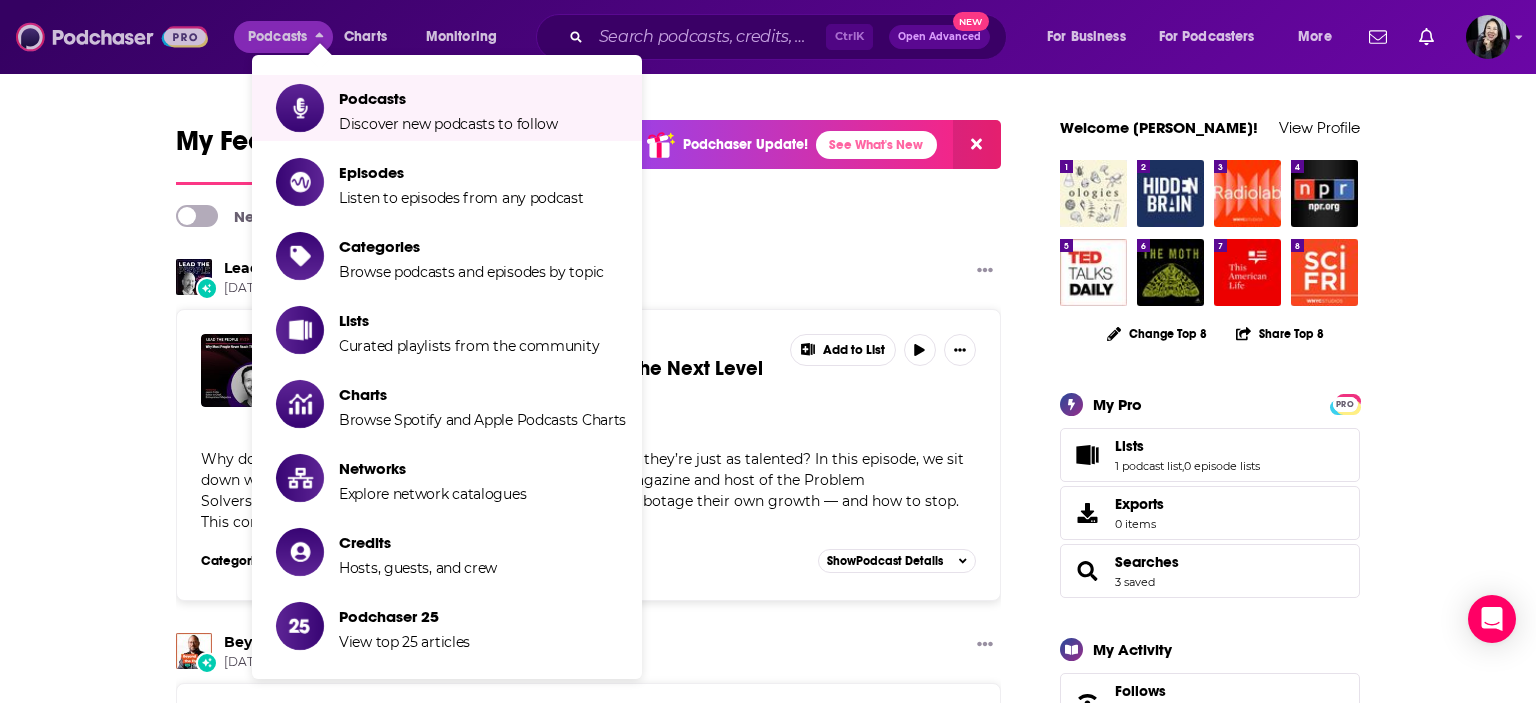 click at bounding box center (112, 37) 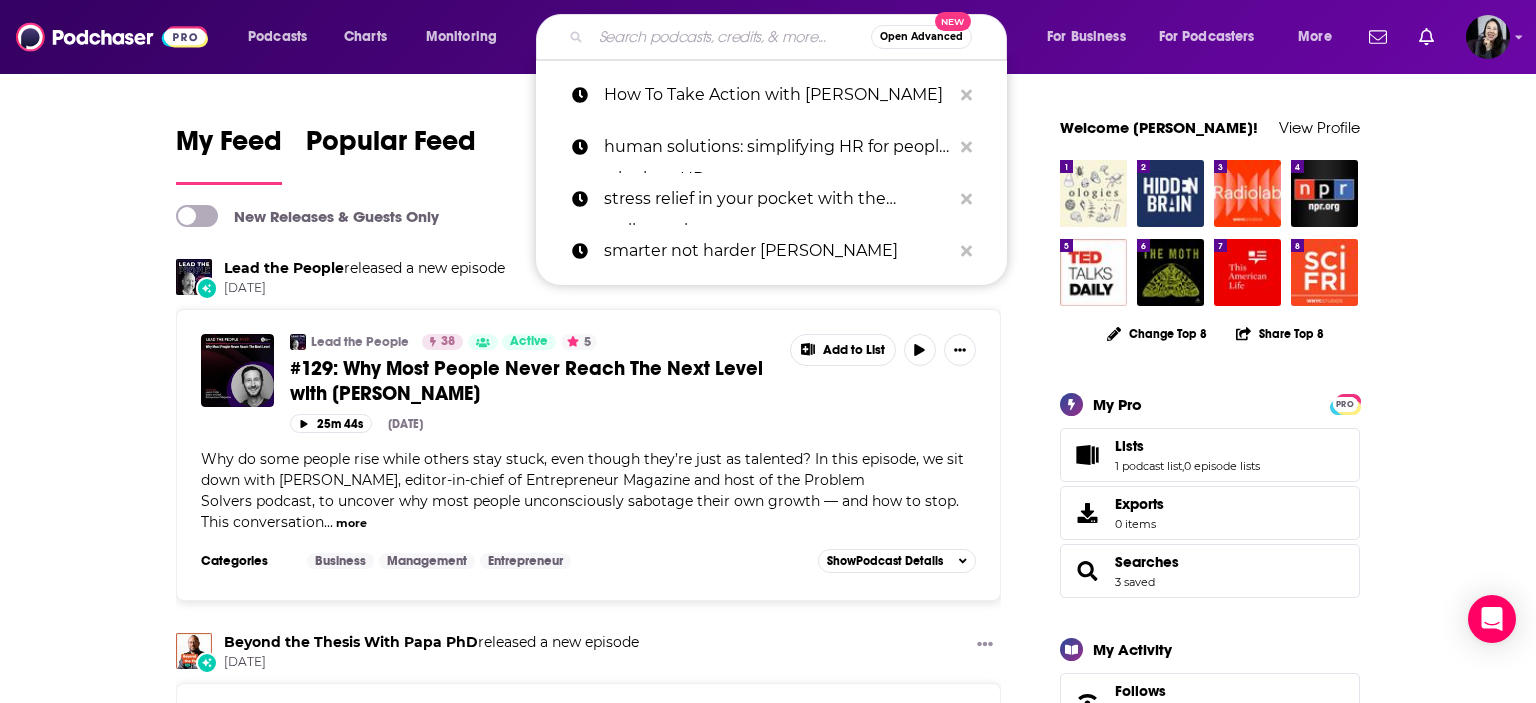 click at bounding box center [731, 37] 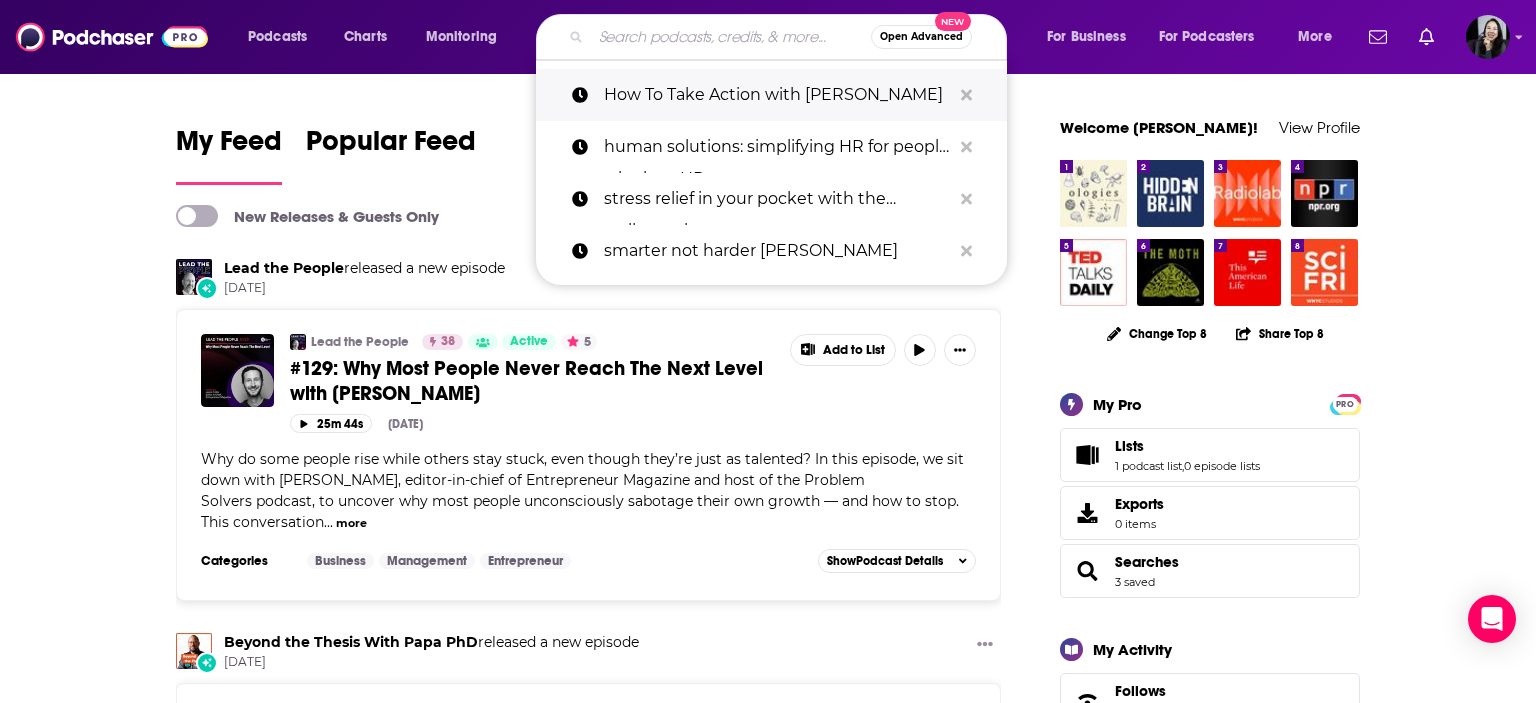 click on "How To Take Action with [PERSON_NAME]" at bounding box center (777, 95) 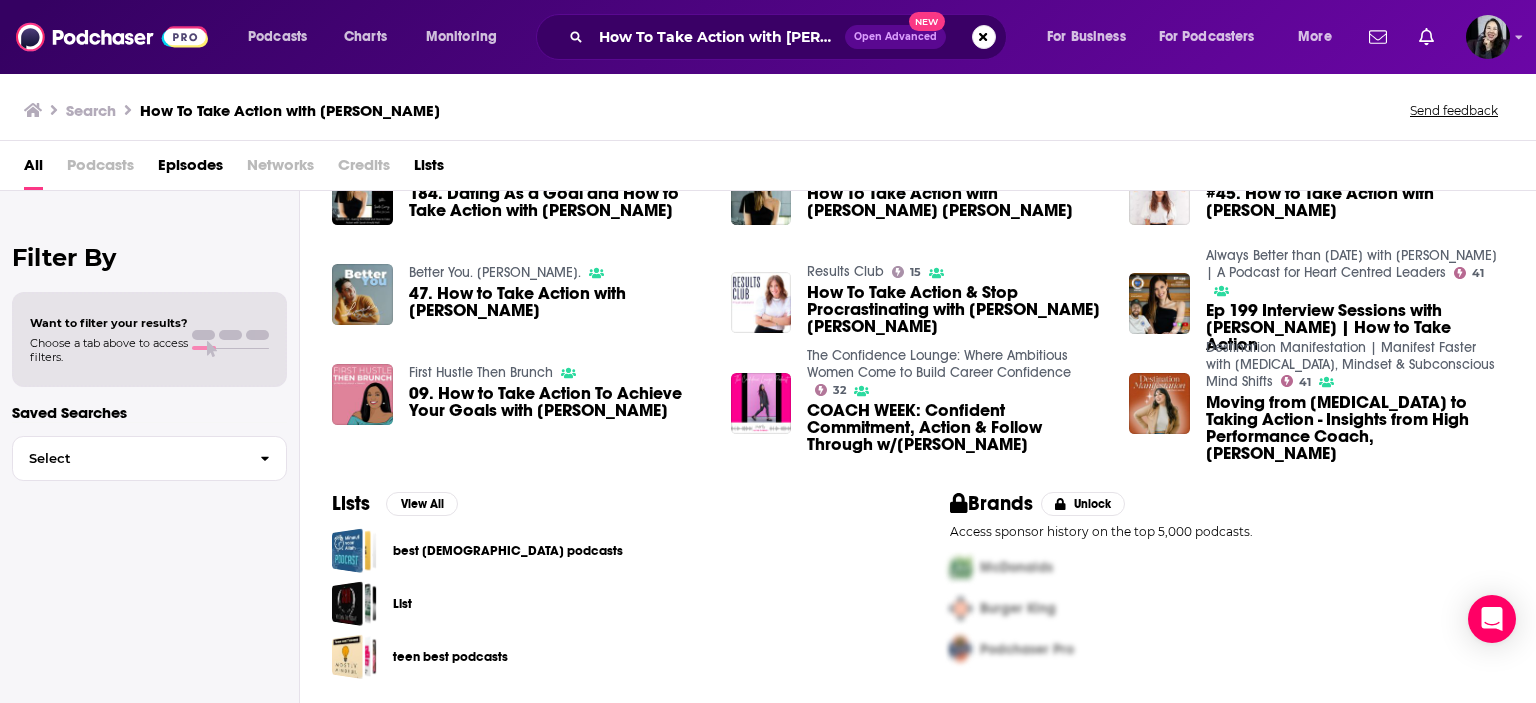 scroll, scrollTop: 0, scrollLeft: 0, axis: both 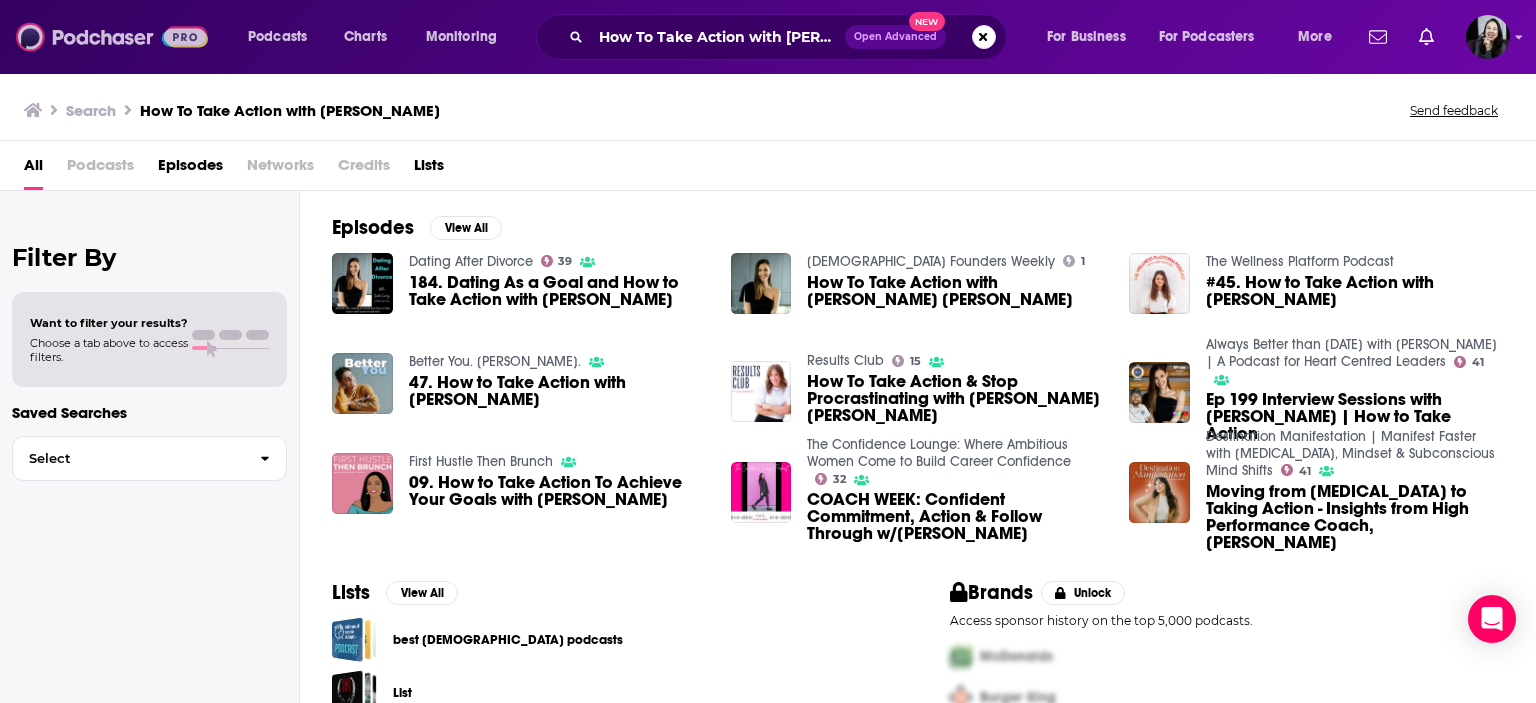 click at bounding box center [112, 37] 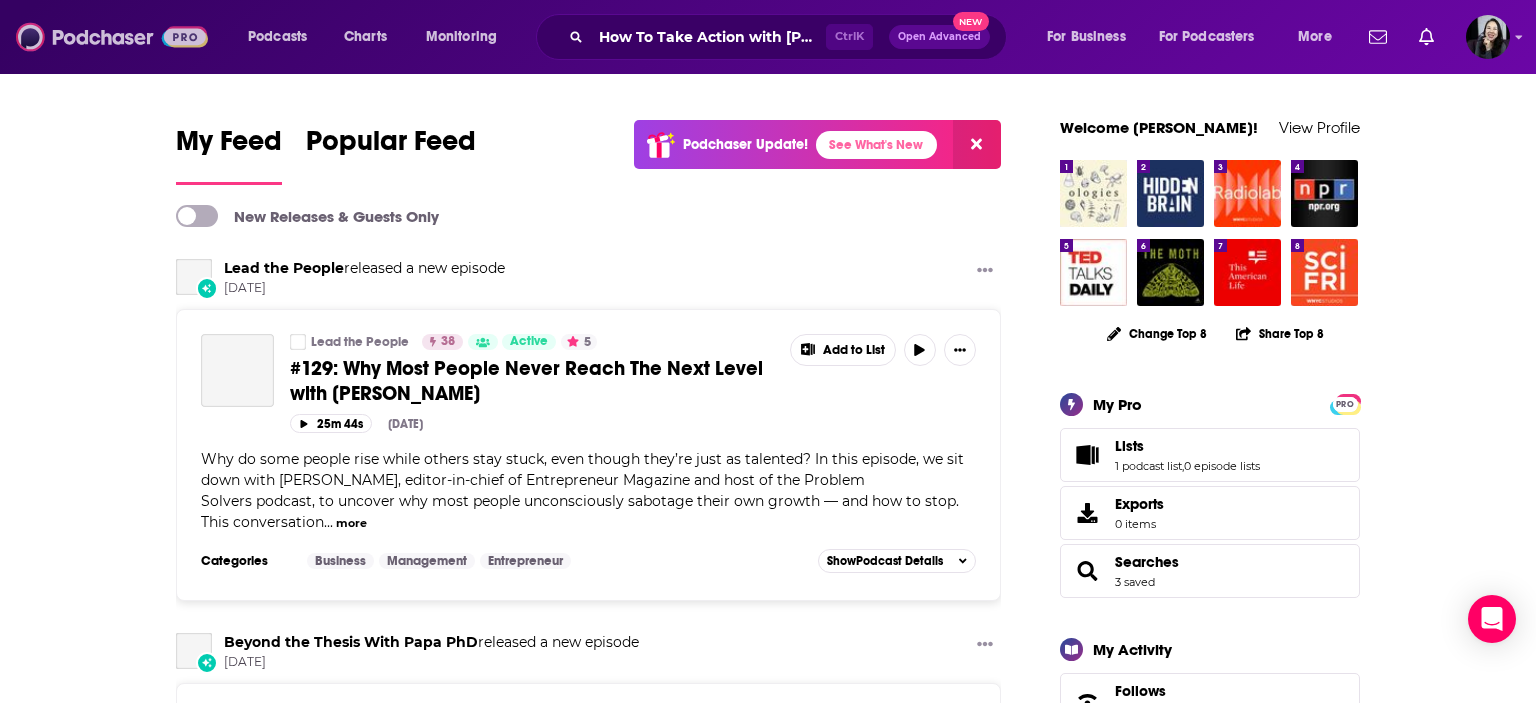 type 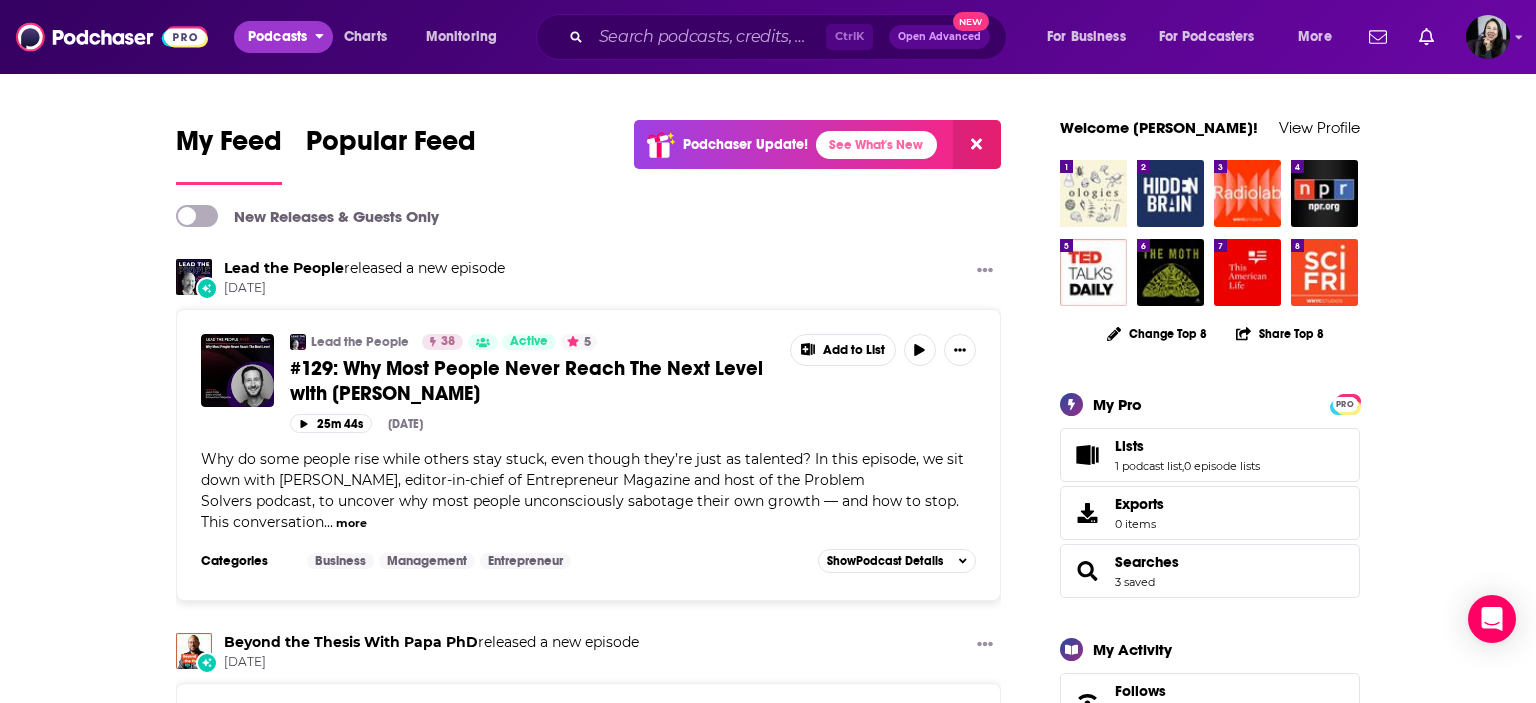 click on "Podcasts" at bounding box center (277, 37) 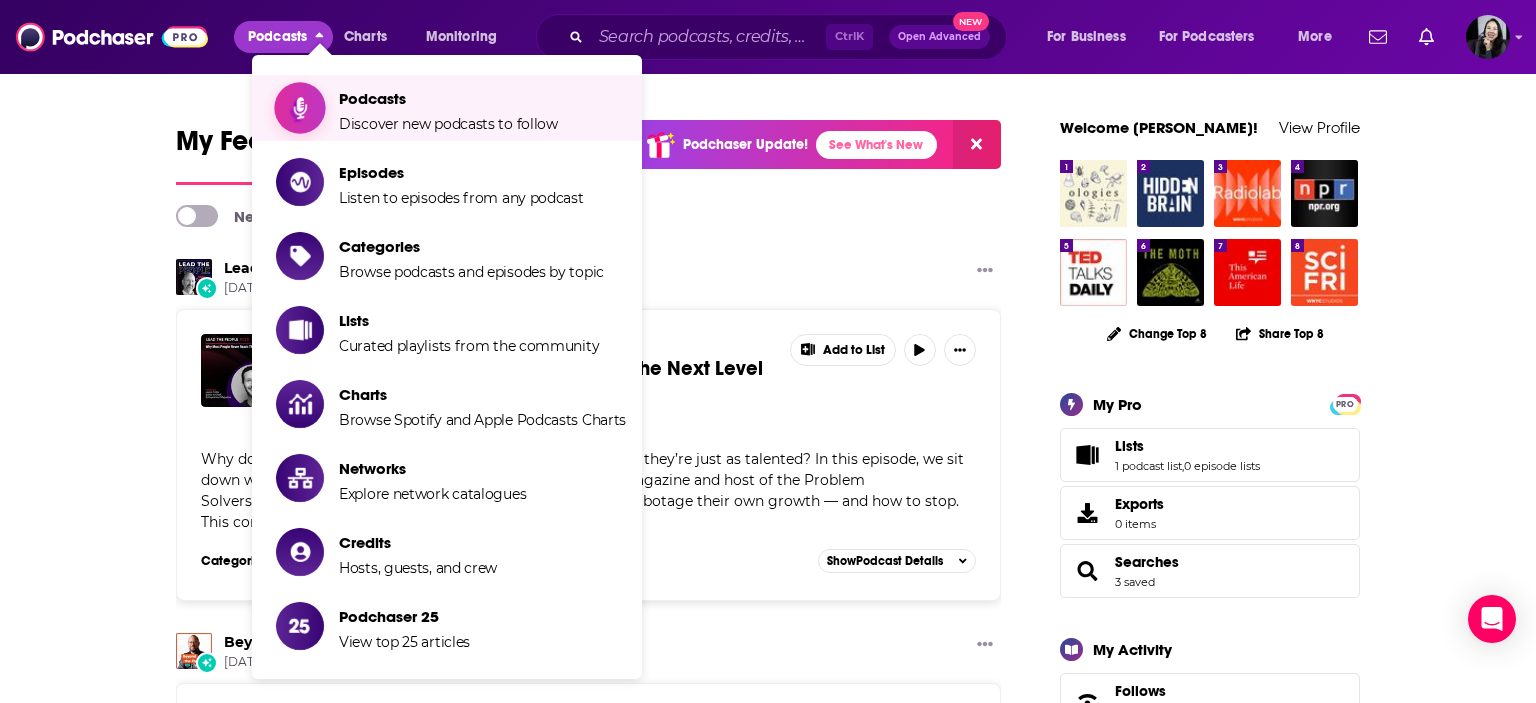 click on "Discover new podcasts to follow" at bounding box center (448, 124) 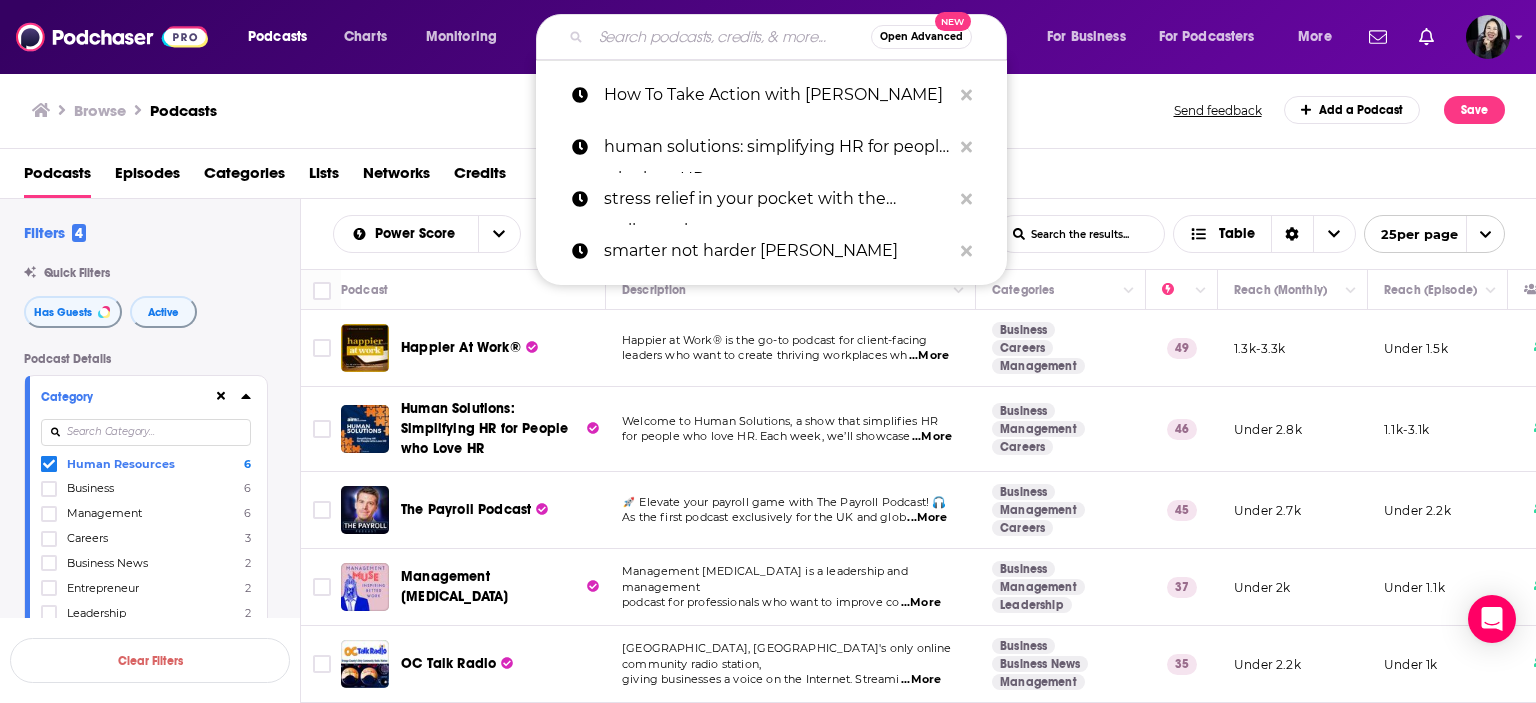 click at bounding box center (731, 37) 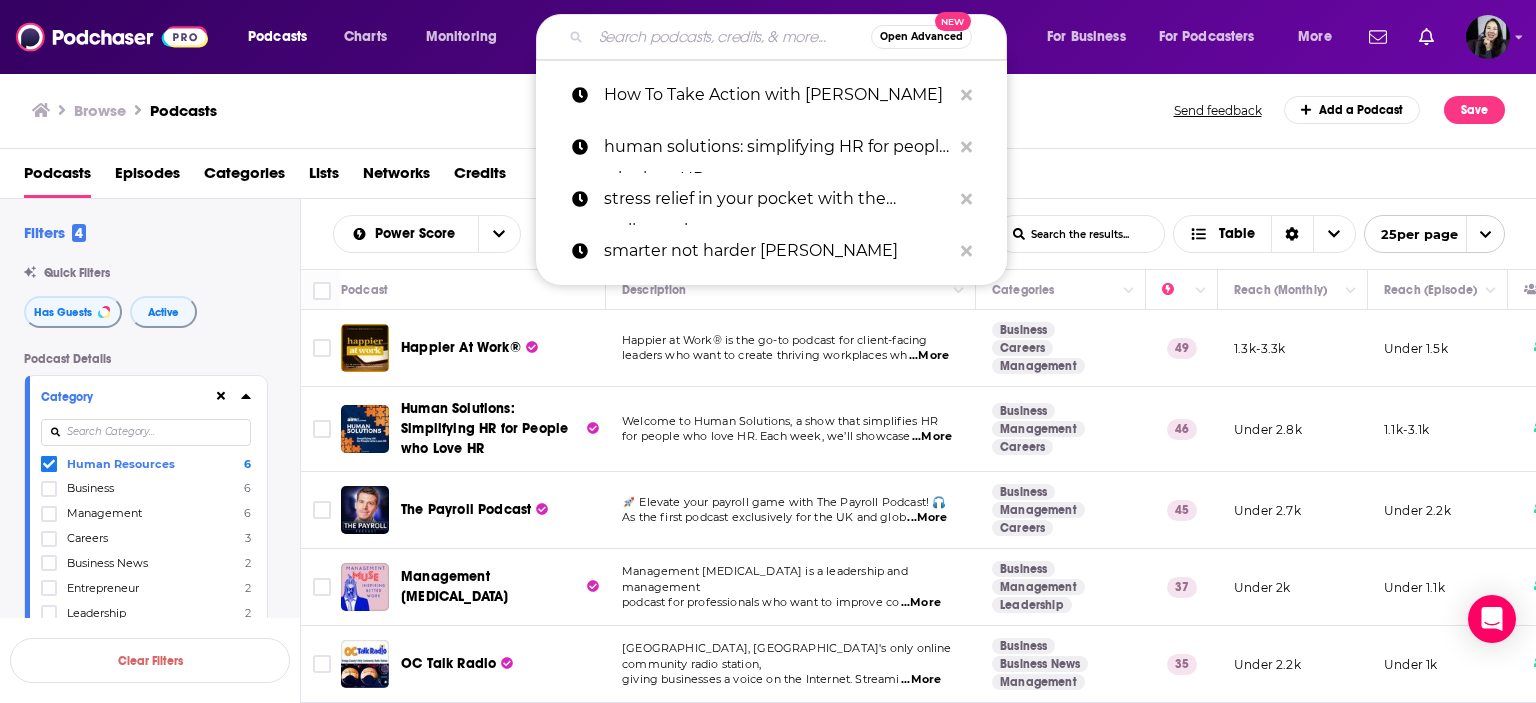 paste on "How To Take Action with [PERSON_NAME]" 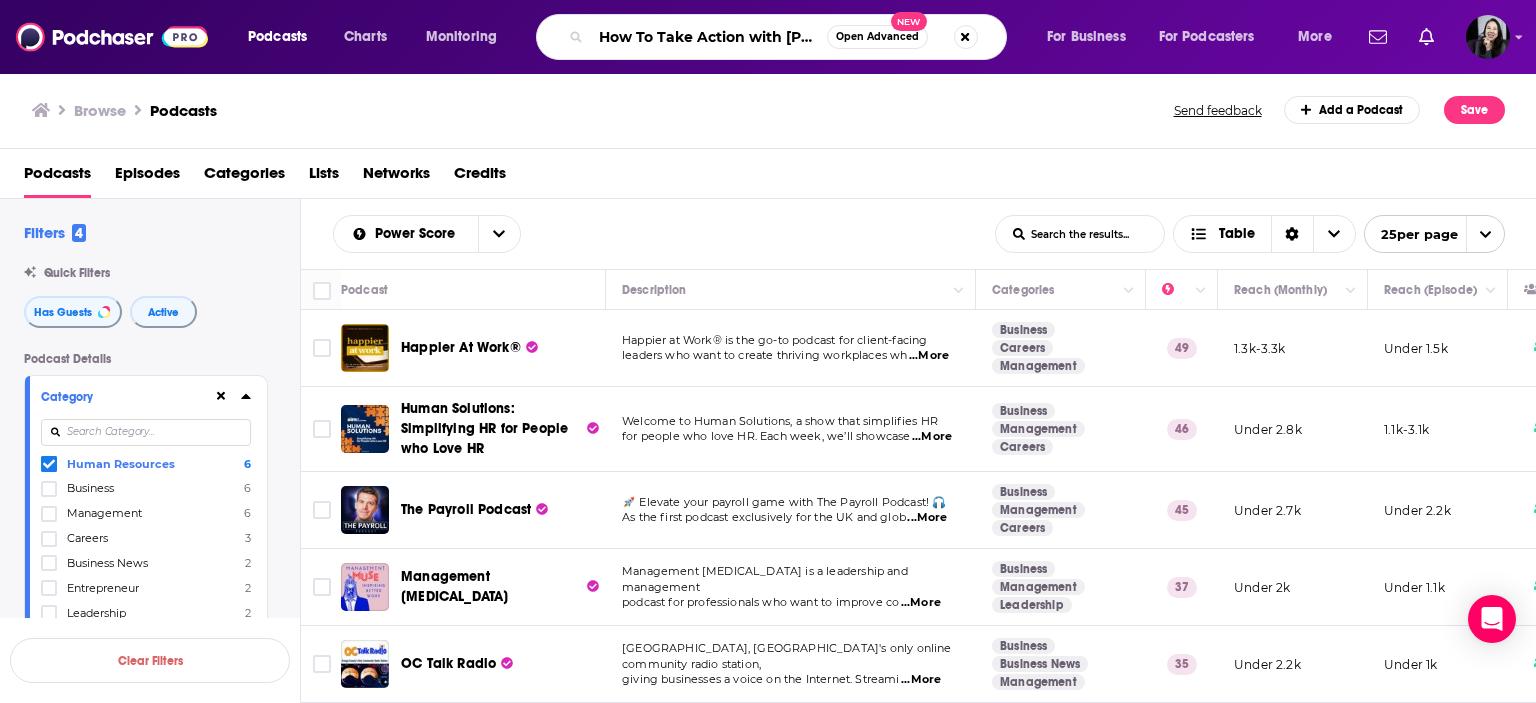 scroll, scrollTop: 0, scrollLeft: 97, axis: horizontal 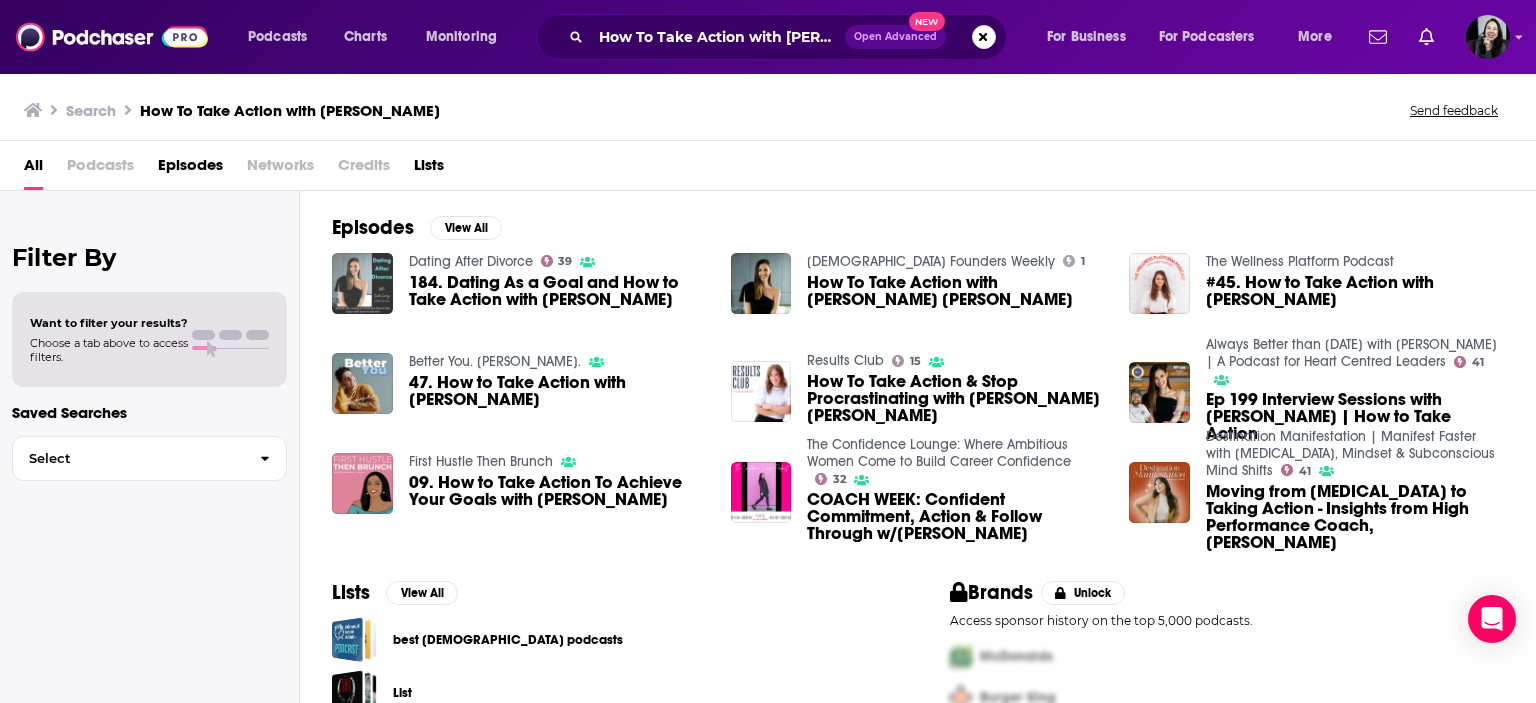 click at bounding box center [362, 283] 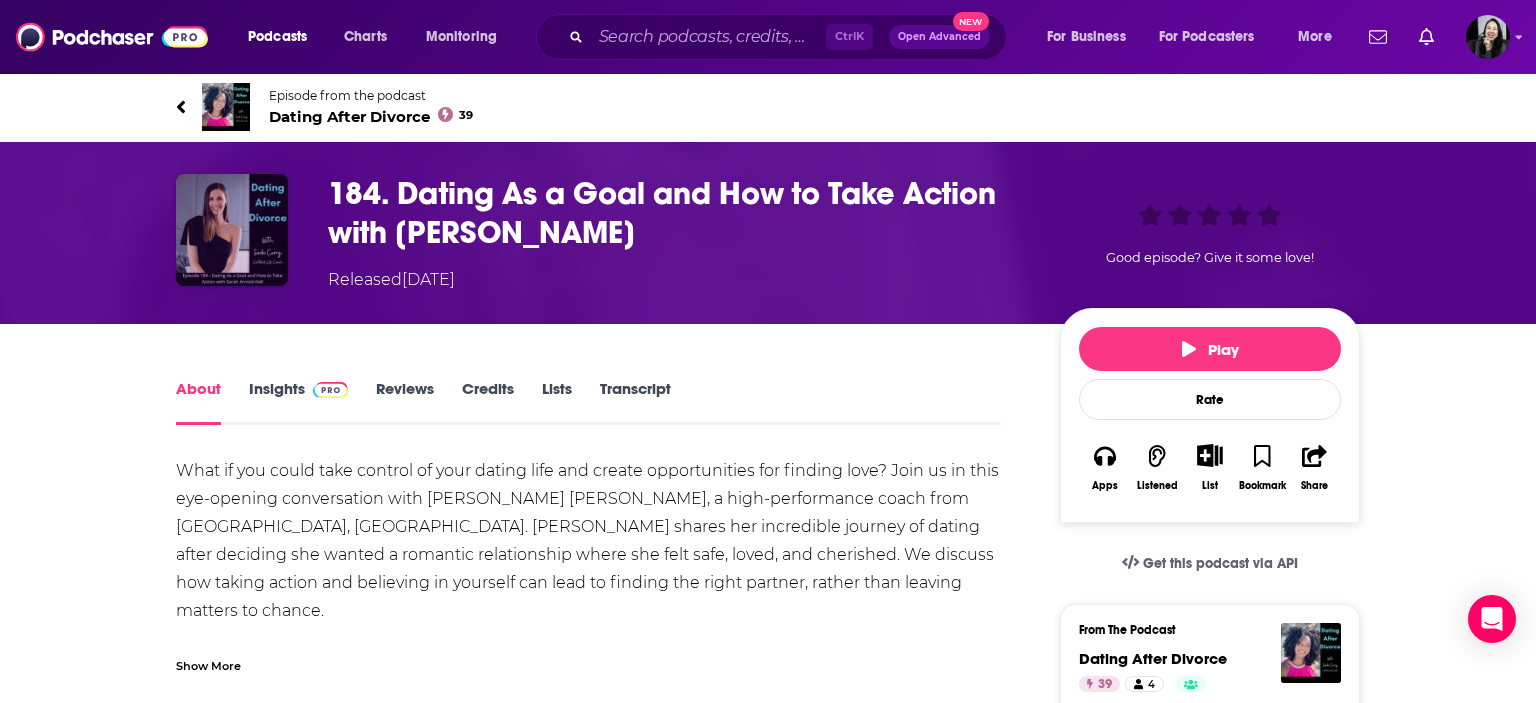 click at bounding box center (232, 230) 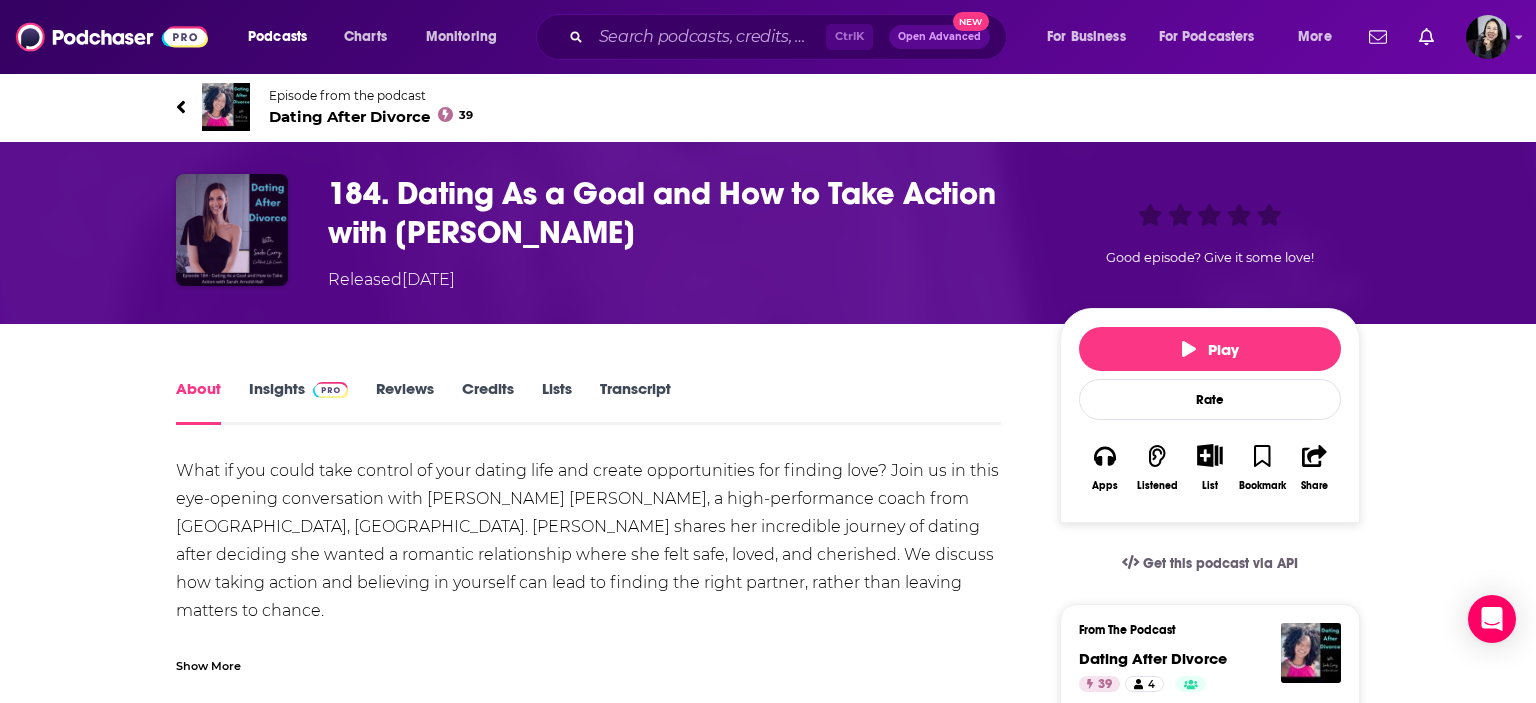 click at bounding box center [232, 230] 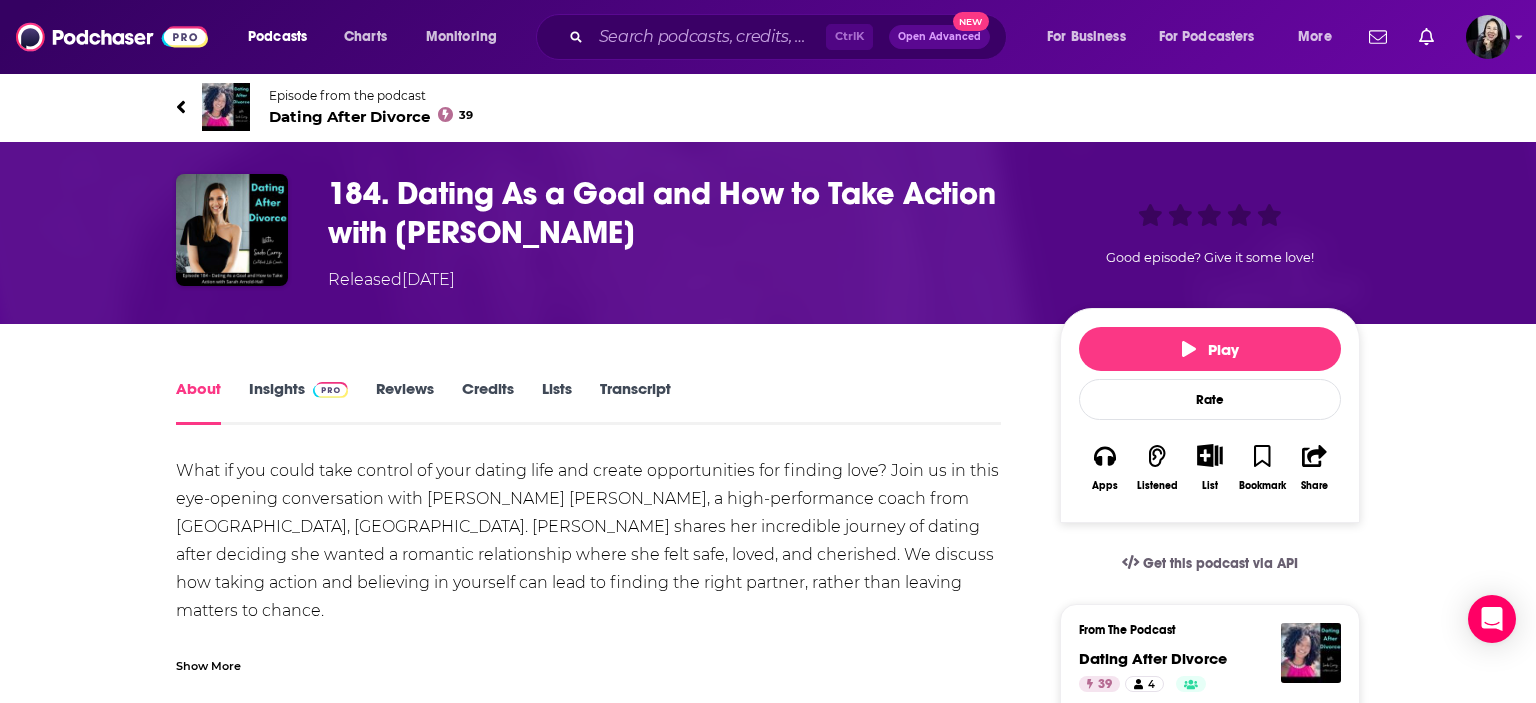 click 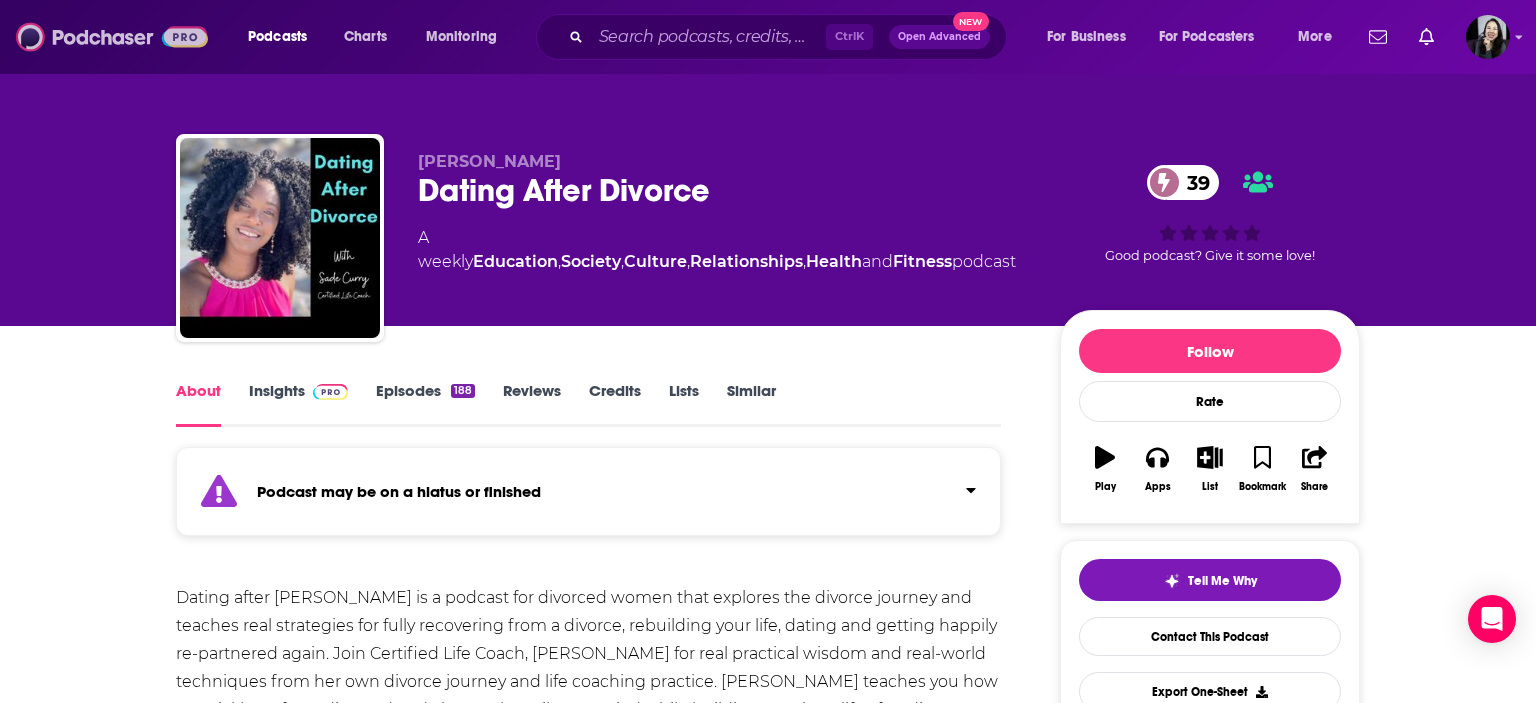 click at bounding box center (112, 37) 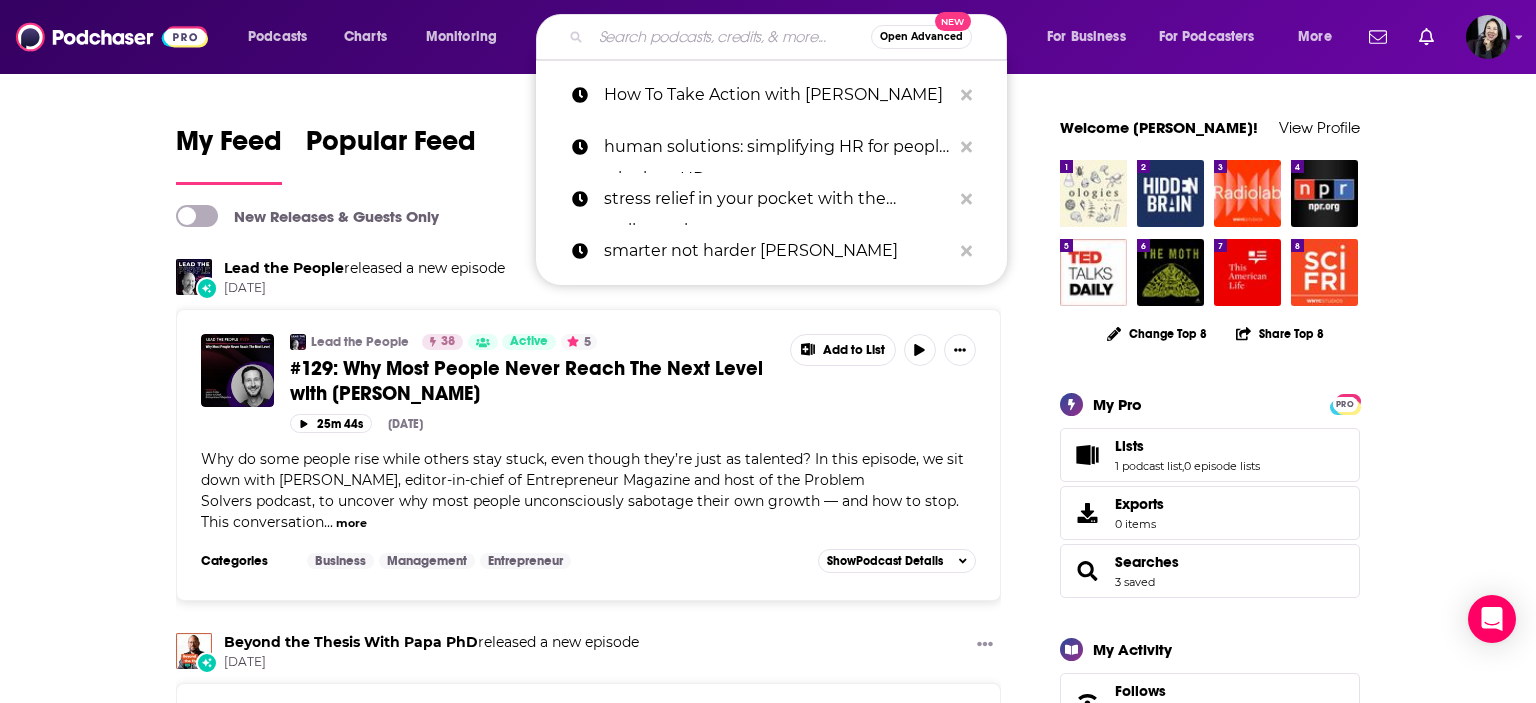 click at bounding box center (731, 37) 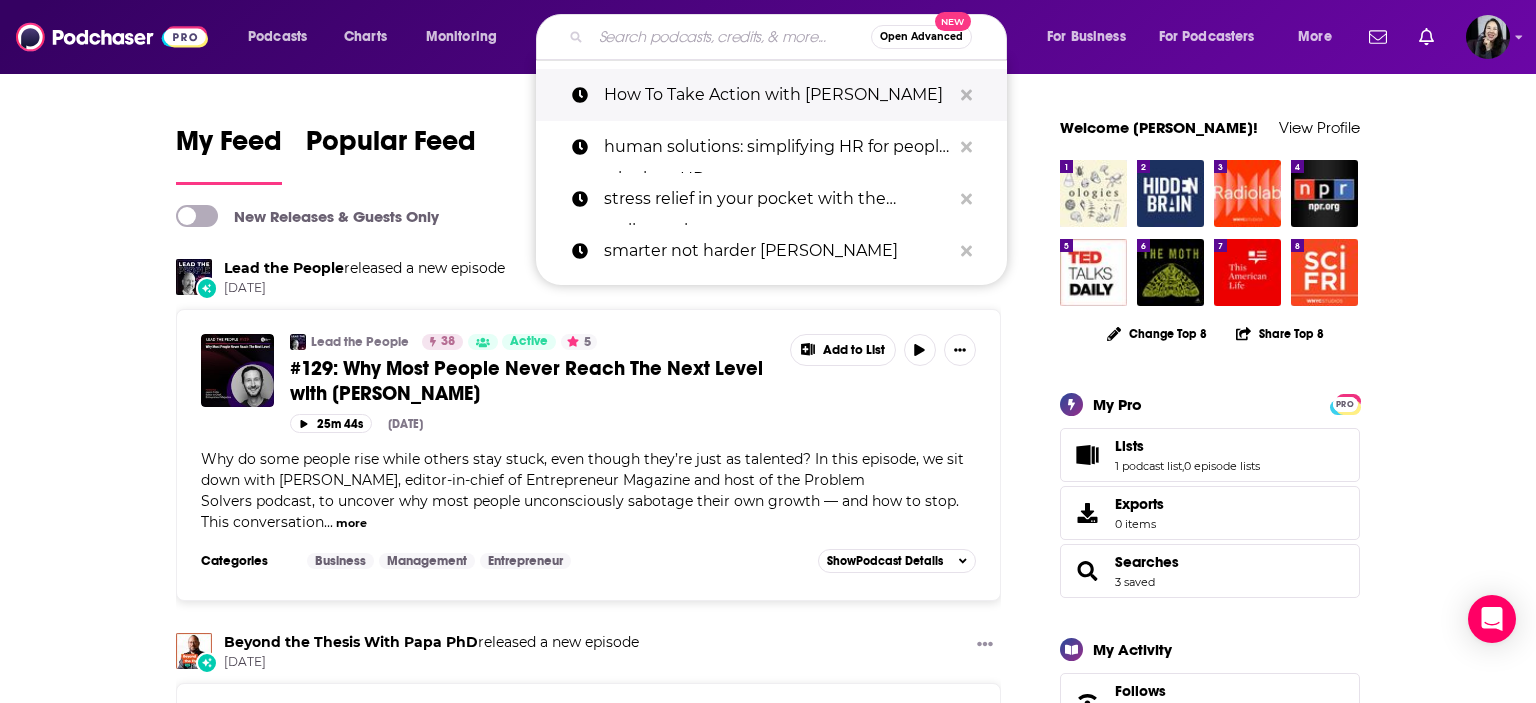 click on "How To Take Action with [PERSON_NAME]" at bounding box center (777, 95) 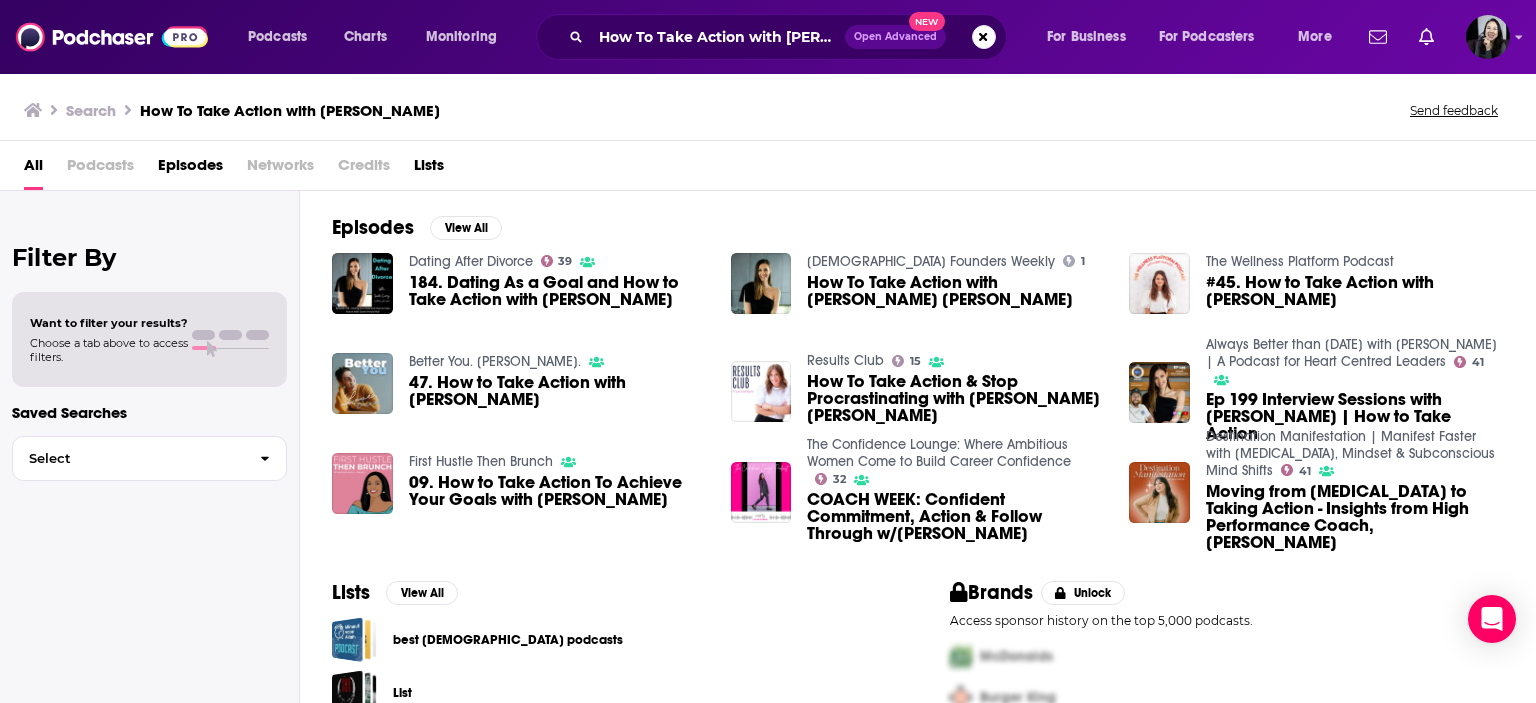 click on "How To Take Action with [PERSON_NAME] [PERSON_NAME]" at bounding box center [956, 291] 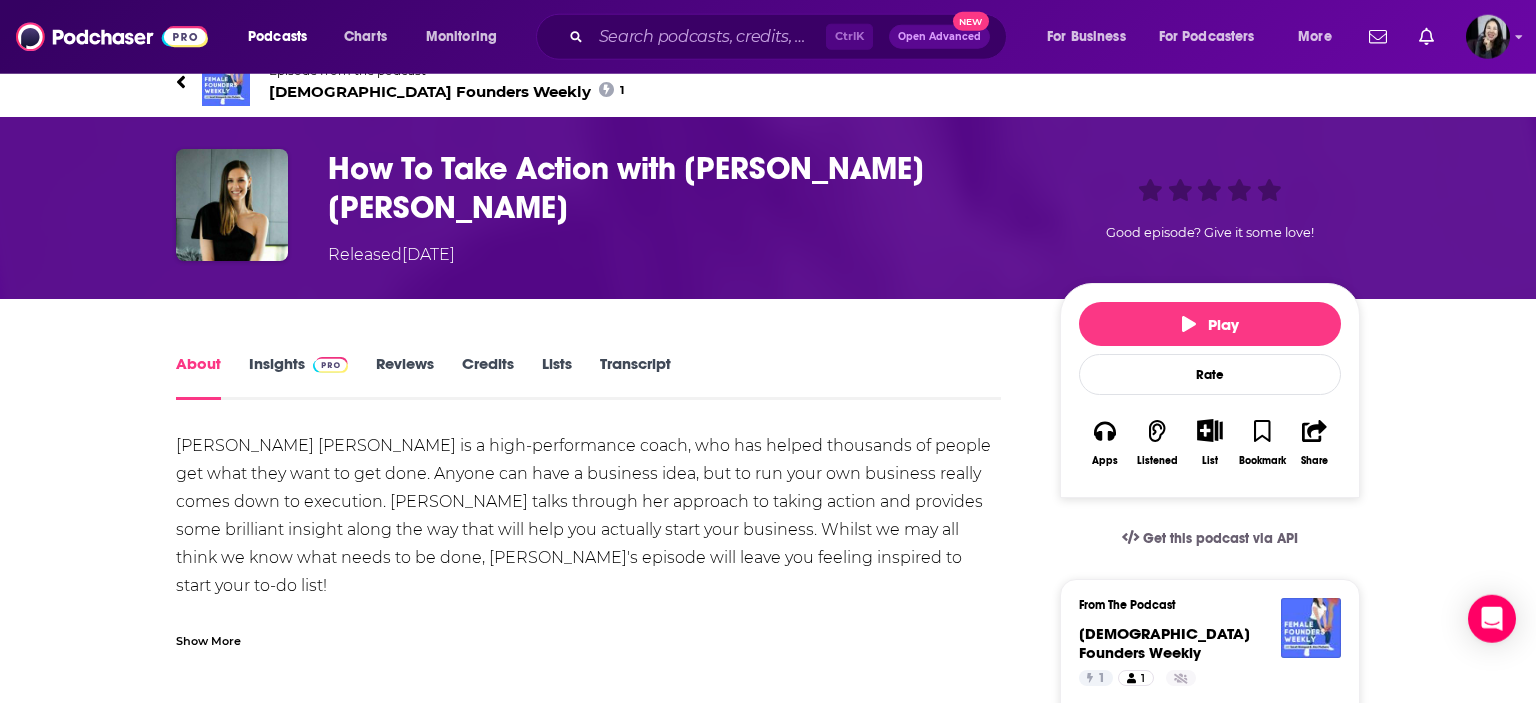 scroll, scrollTop: 28, scrollLeft: 0, axis: vertical 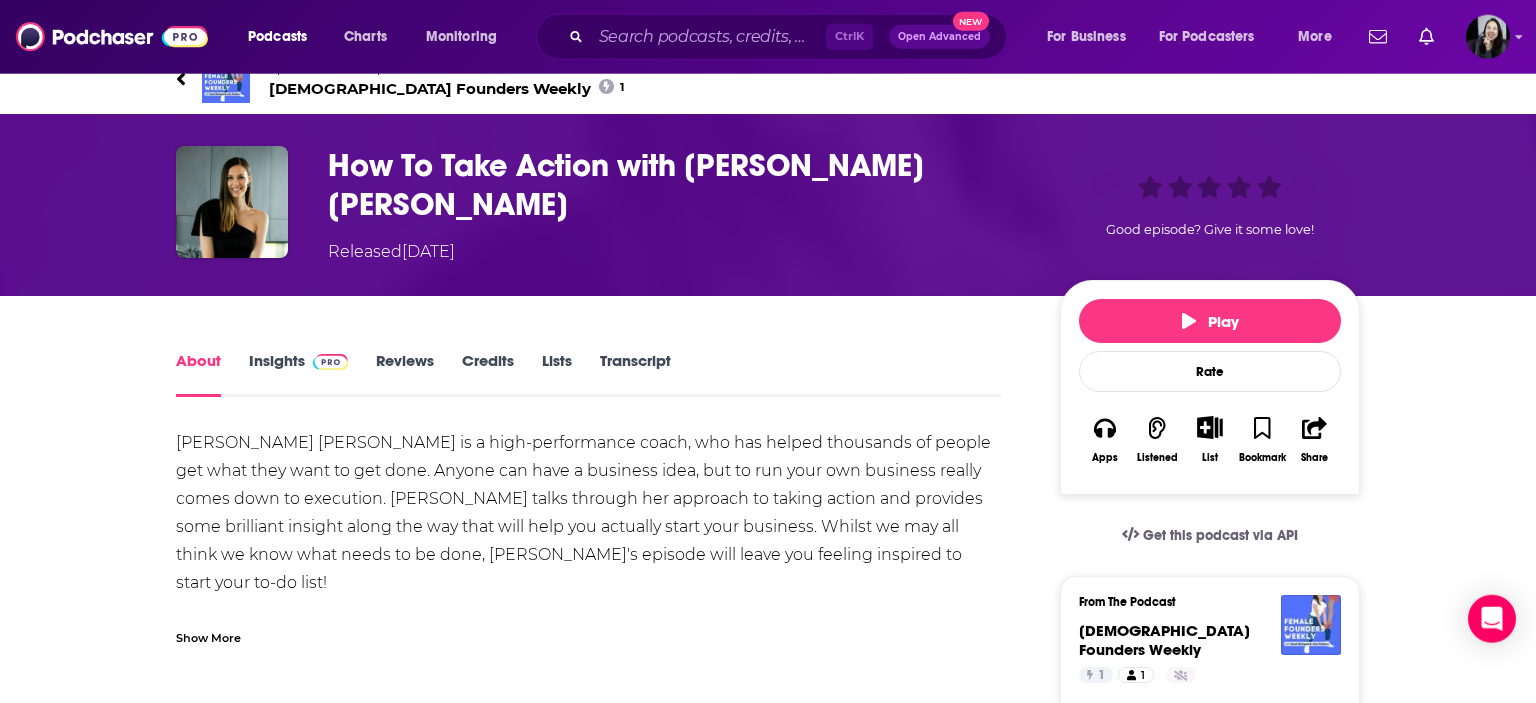click on "Insights" at bounding box center (298, 374) 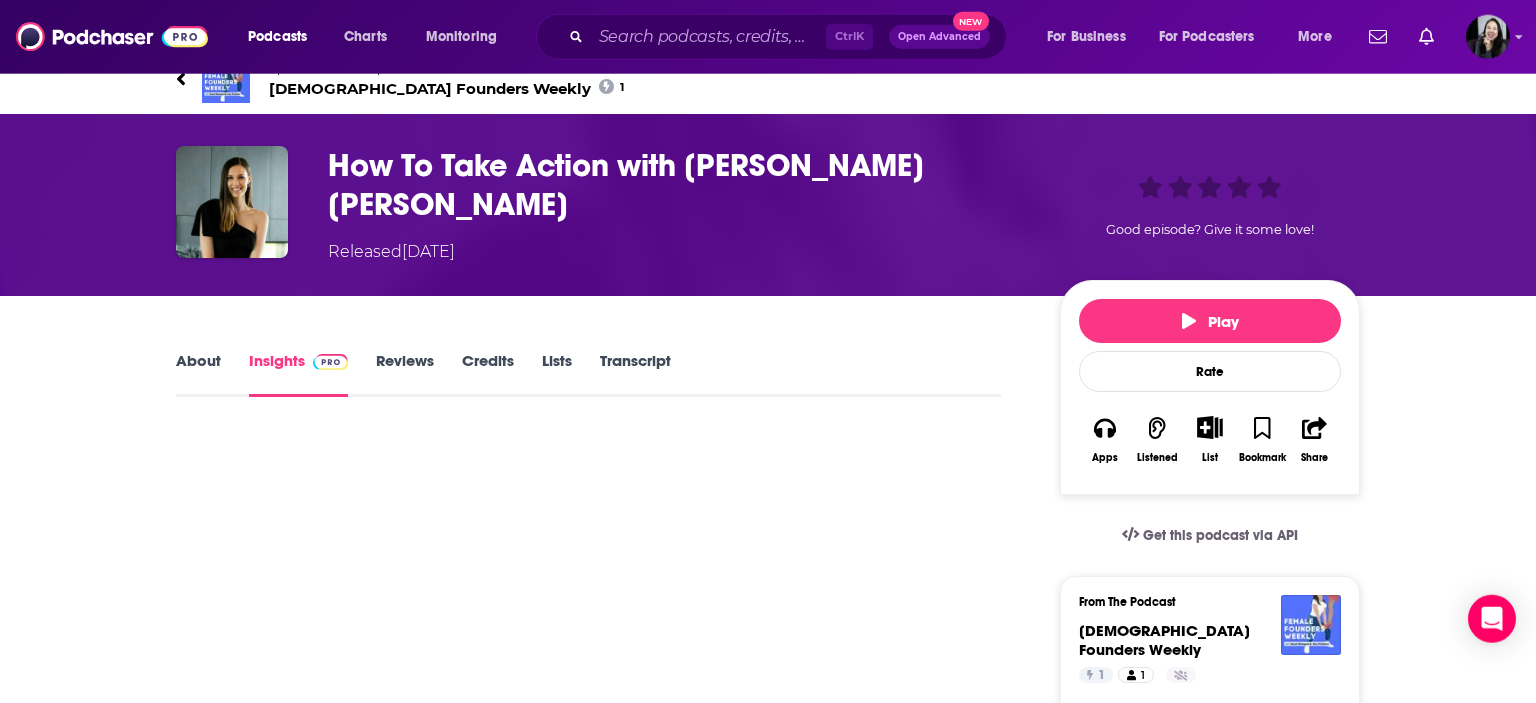 scroll, scrollTop: 0, scrollLeft: 0, axis: both 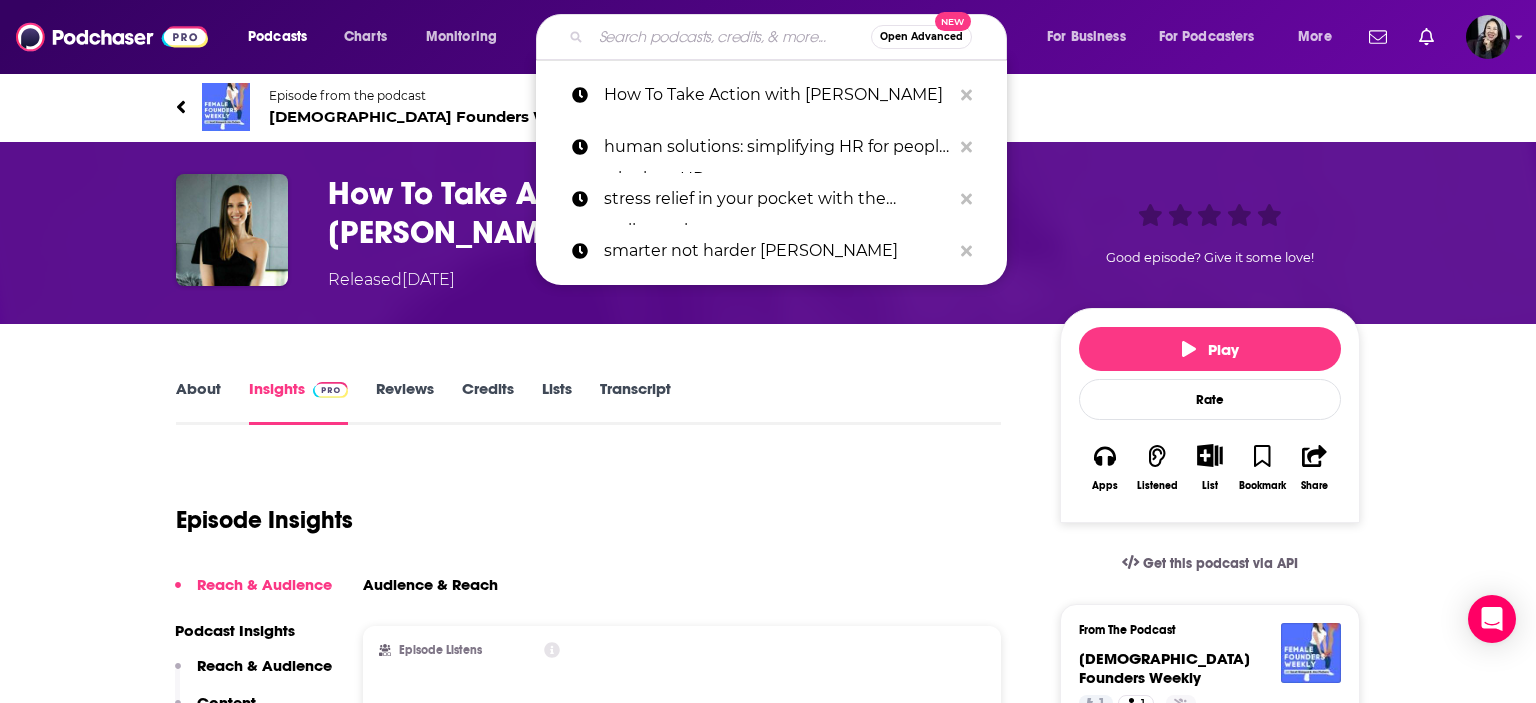 click at bounding box center [731, 37] 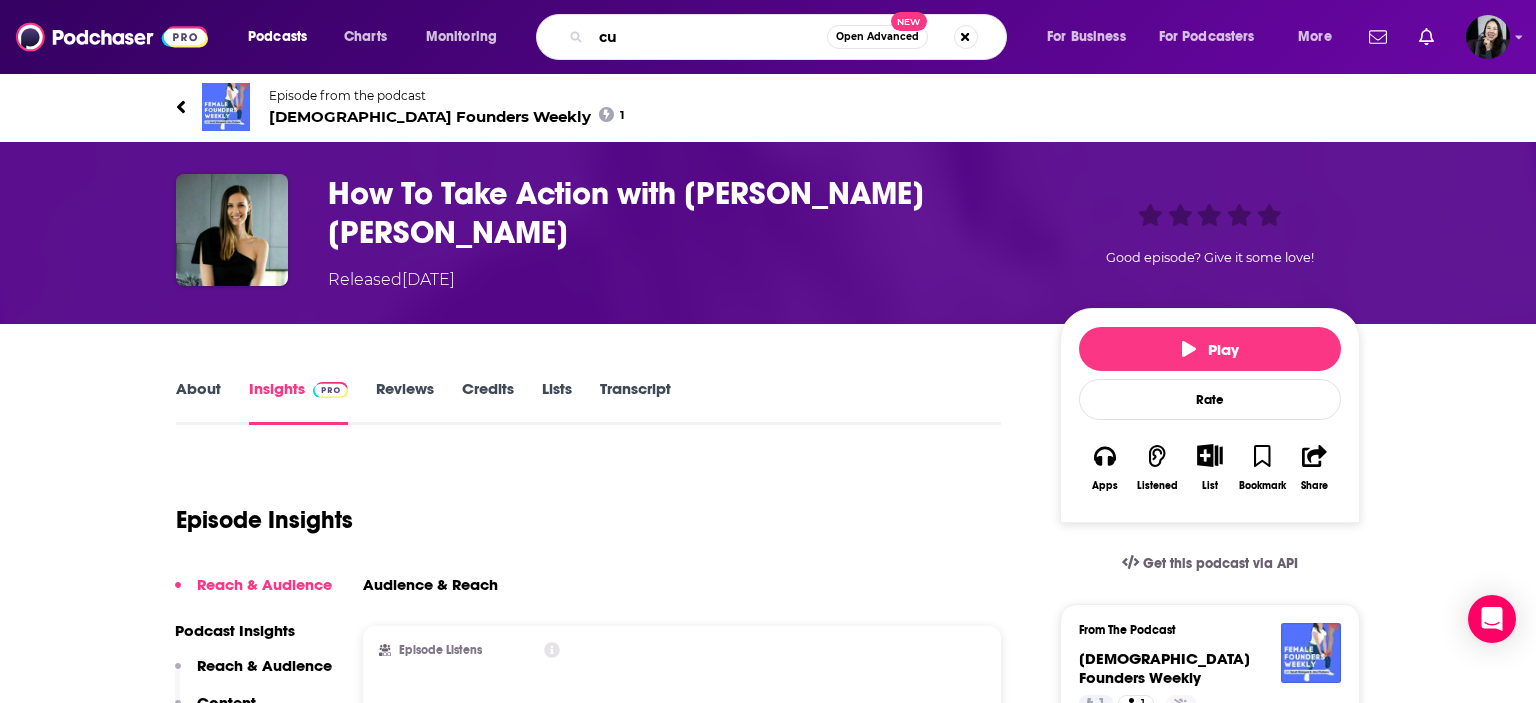 type on "c" 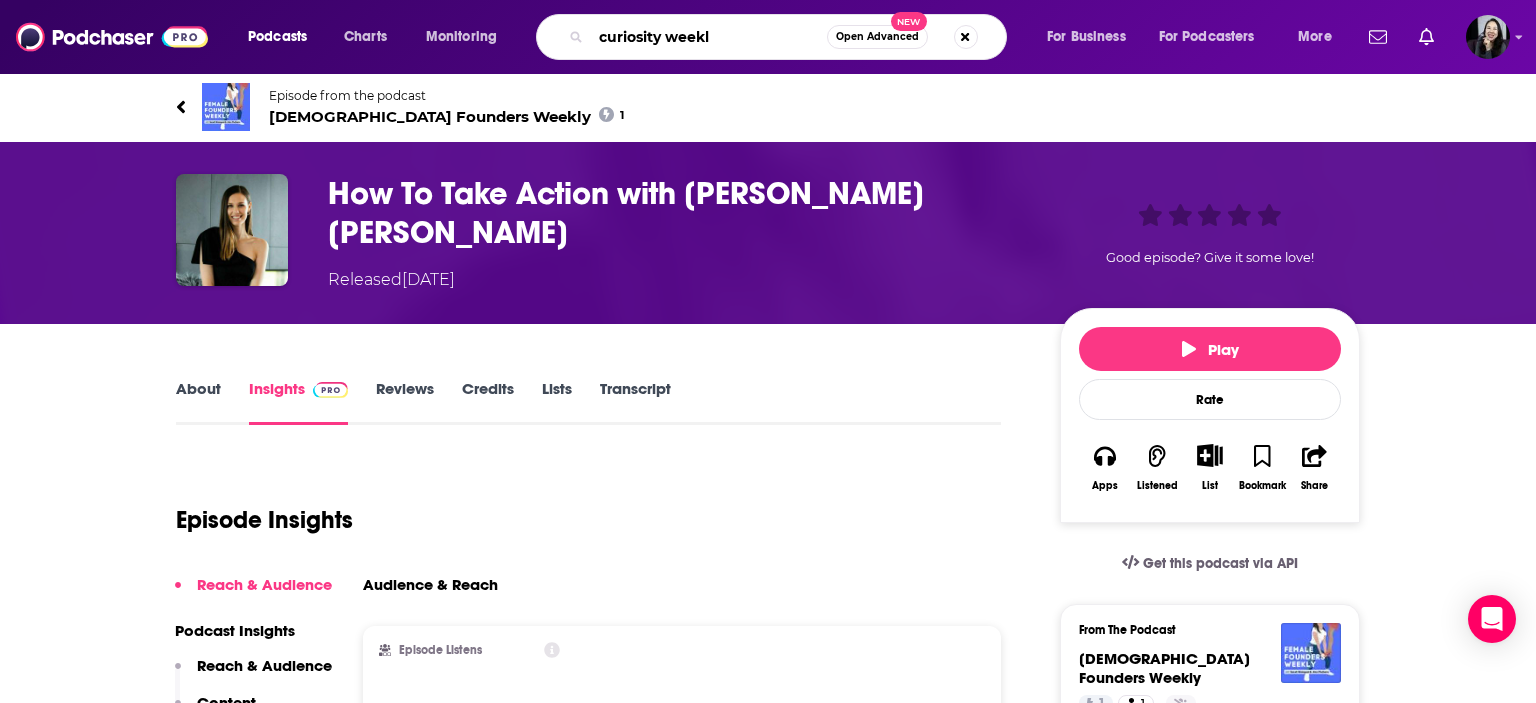 type on "curiosity weekly" 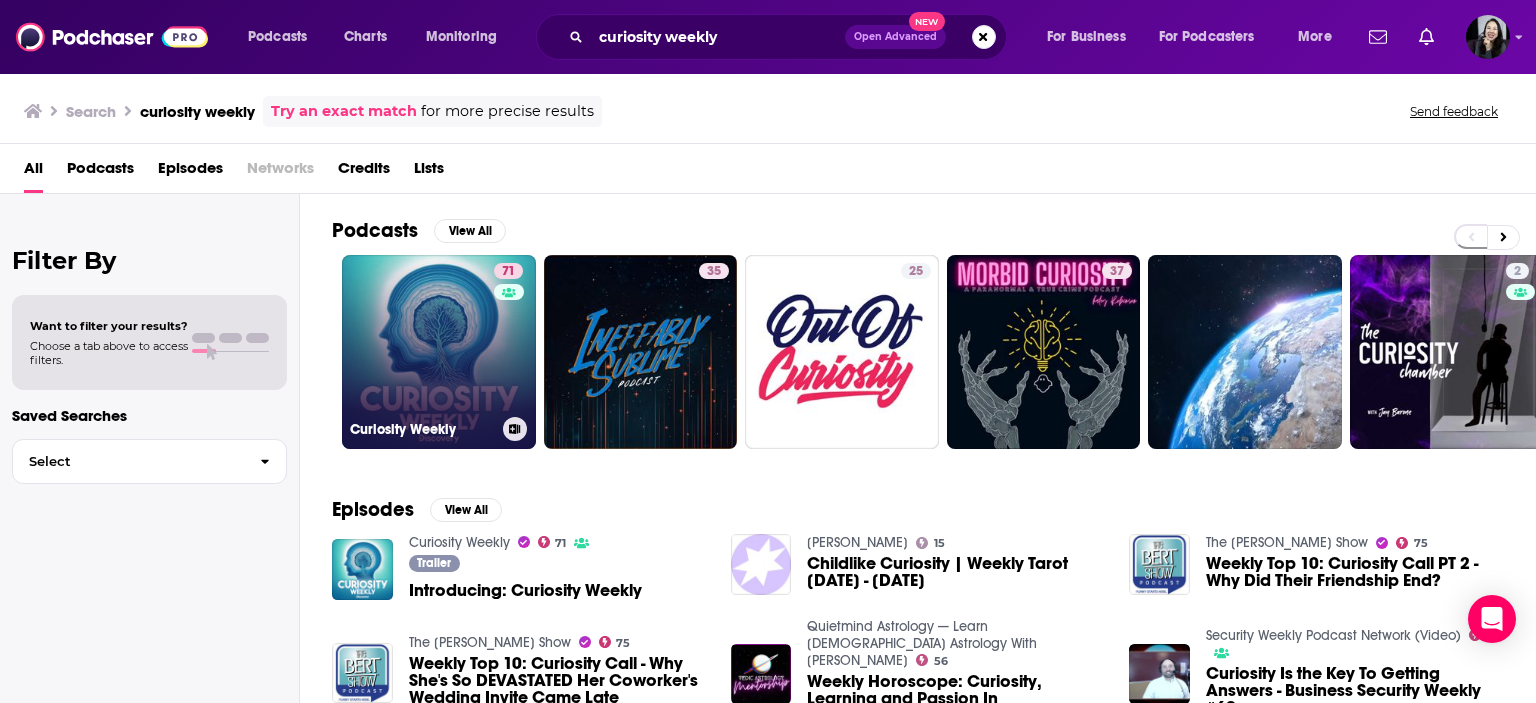 click on "71 Curiosity Weekly" at bounding box center [439, 352] 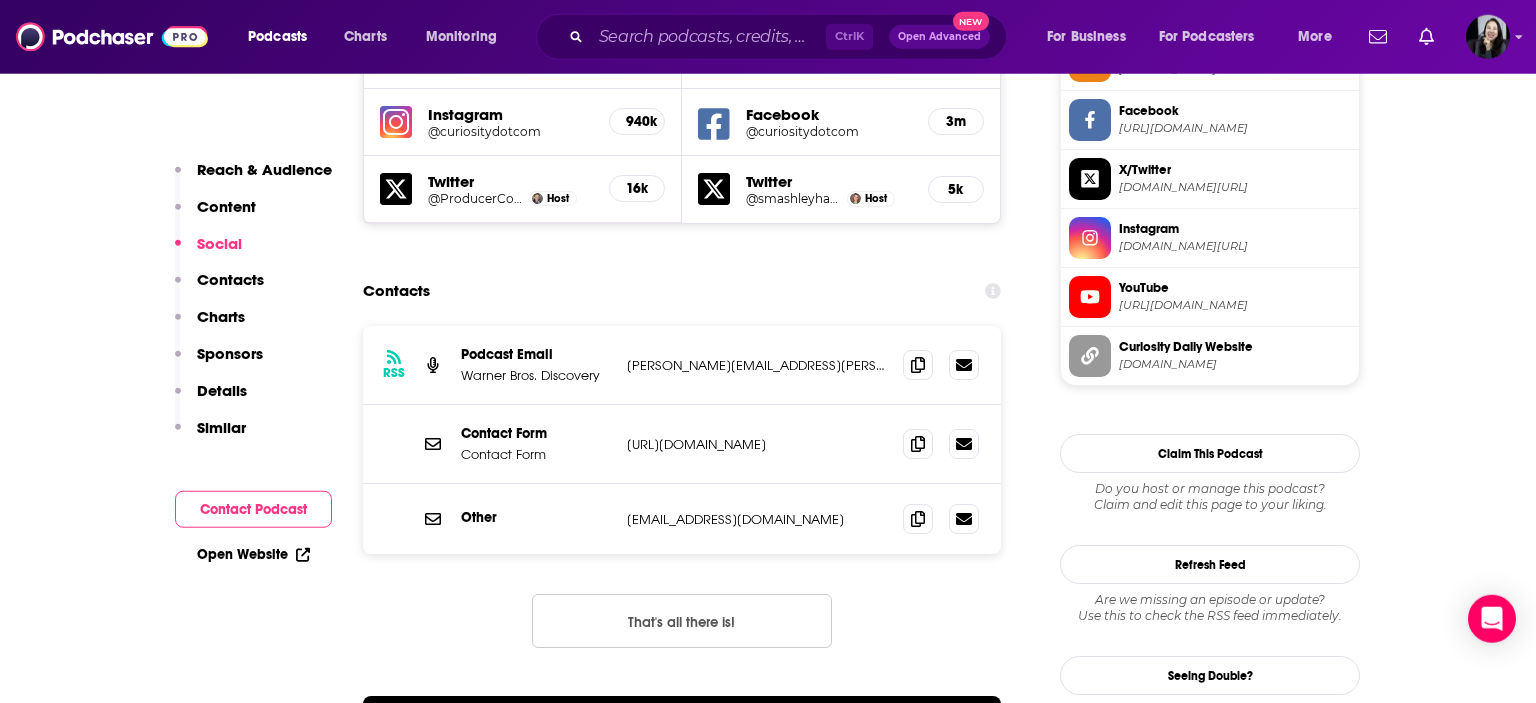 scroll, scrollTop: 1916, scrollLeft: 0, axis: vertical 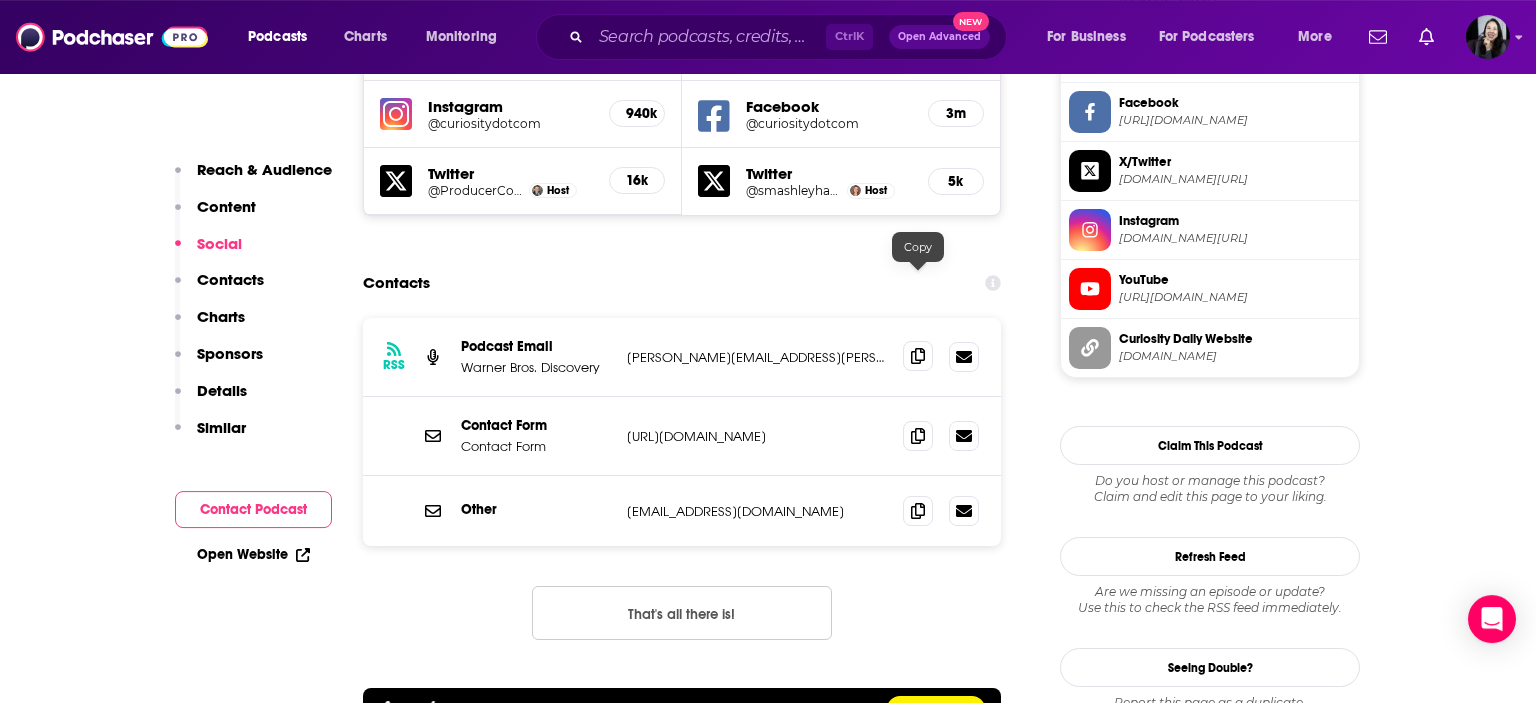 click at bounding box center (918, 356) 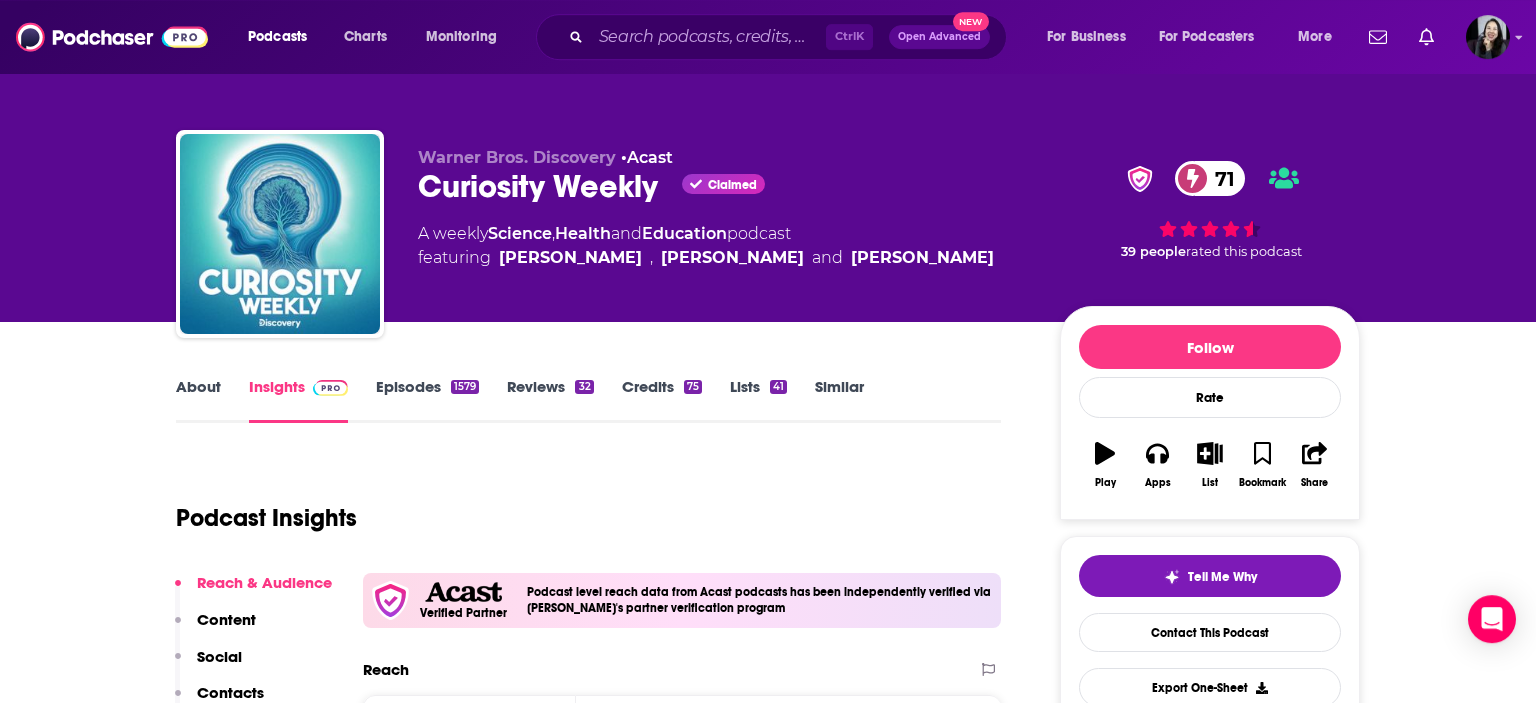 scroll, scrollTop: 0, scrollLeft: 0, axis: both 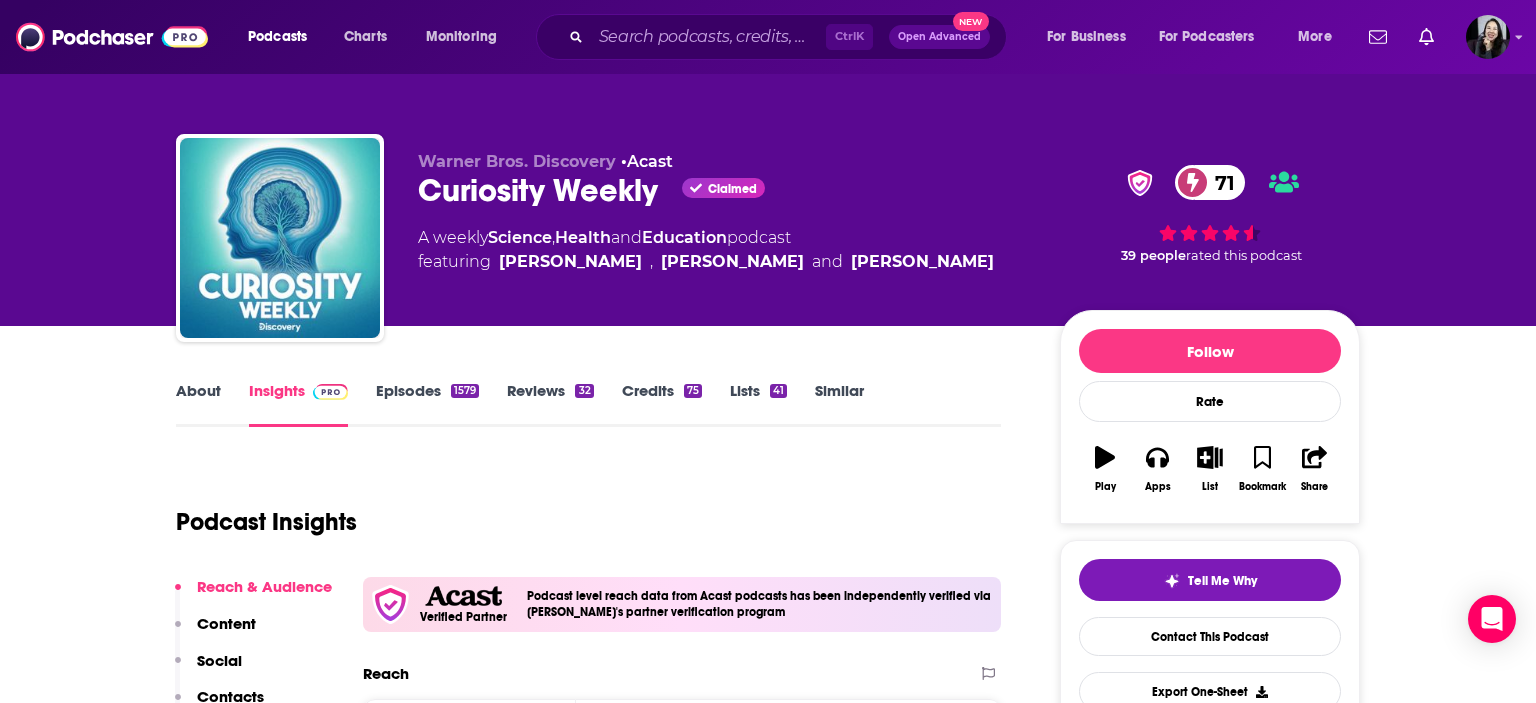 click on "Episodes 1579" at bounding box center (427, 404) 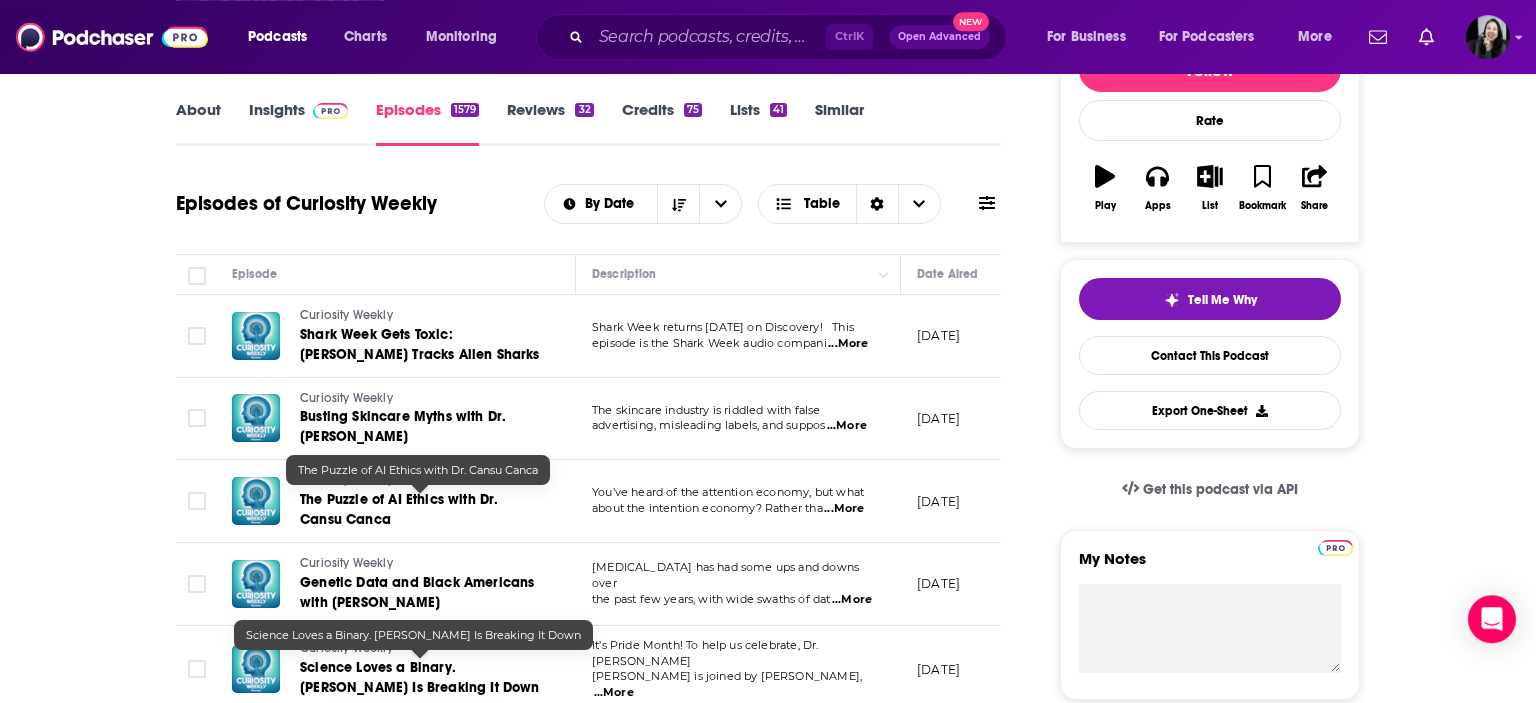 scroll, scrollTop: 275, scrollLeft: 0, axis: vertical 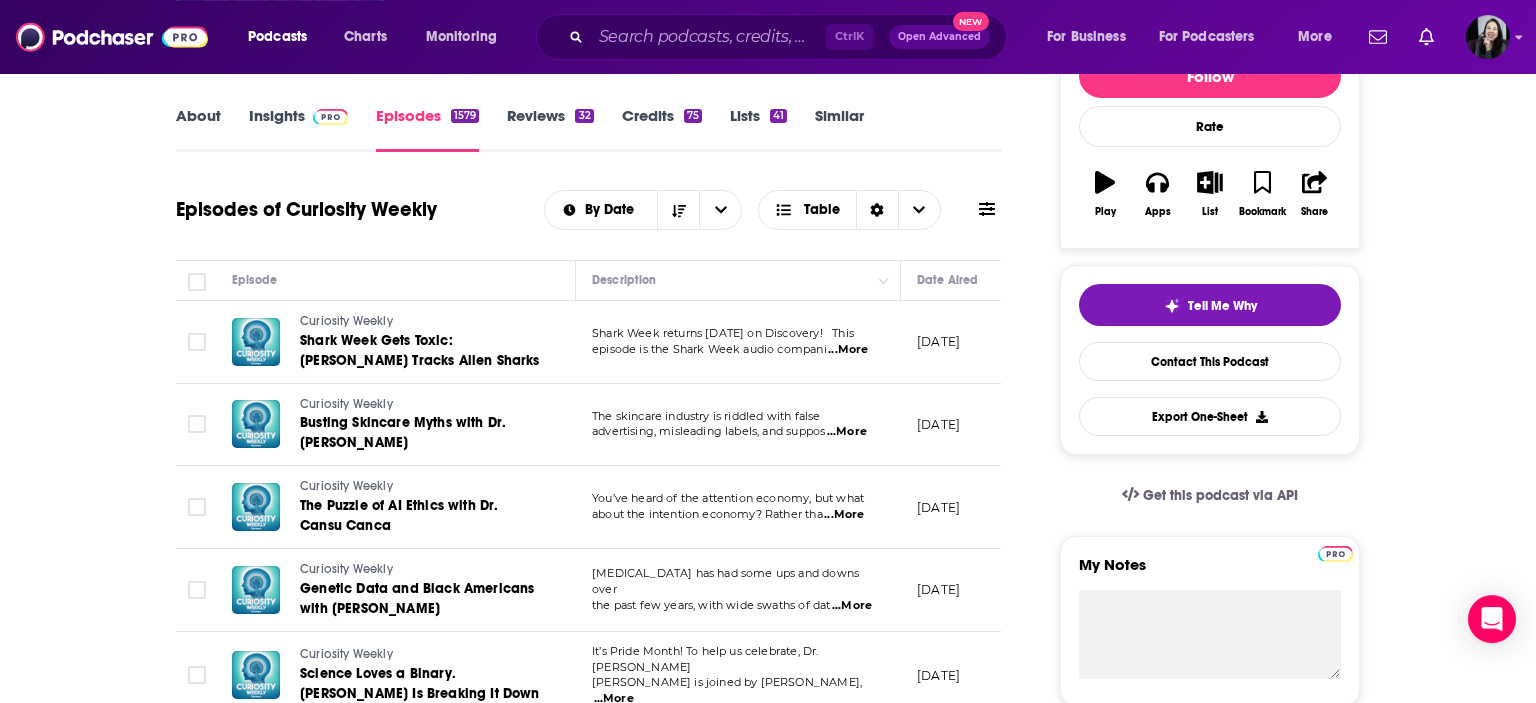 click on "Insights" at bounding box center [298, 129] 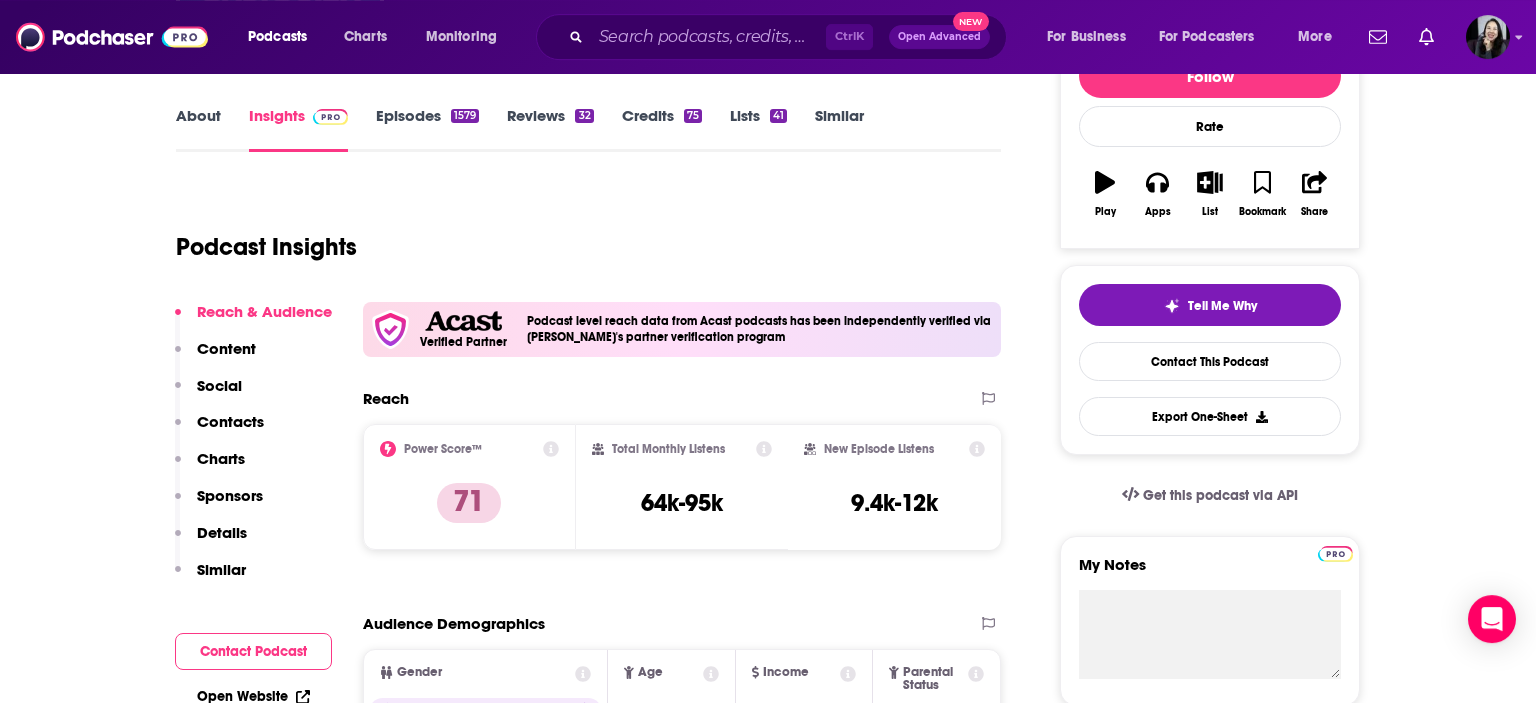 scroll, scrollTop: 0, scrollLeft: 0, axis: both 